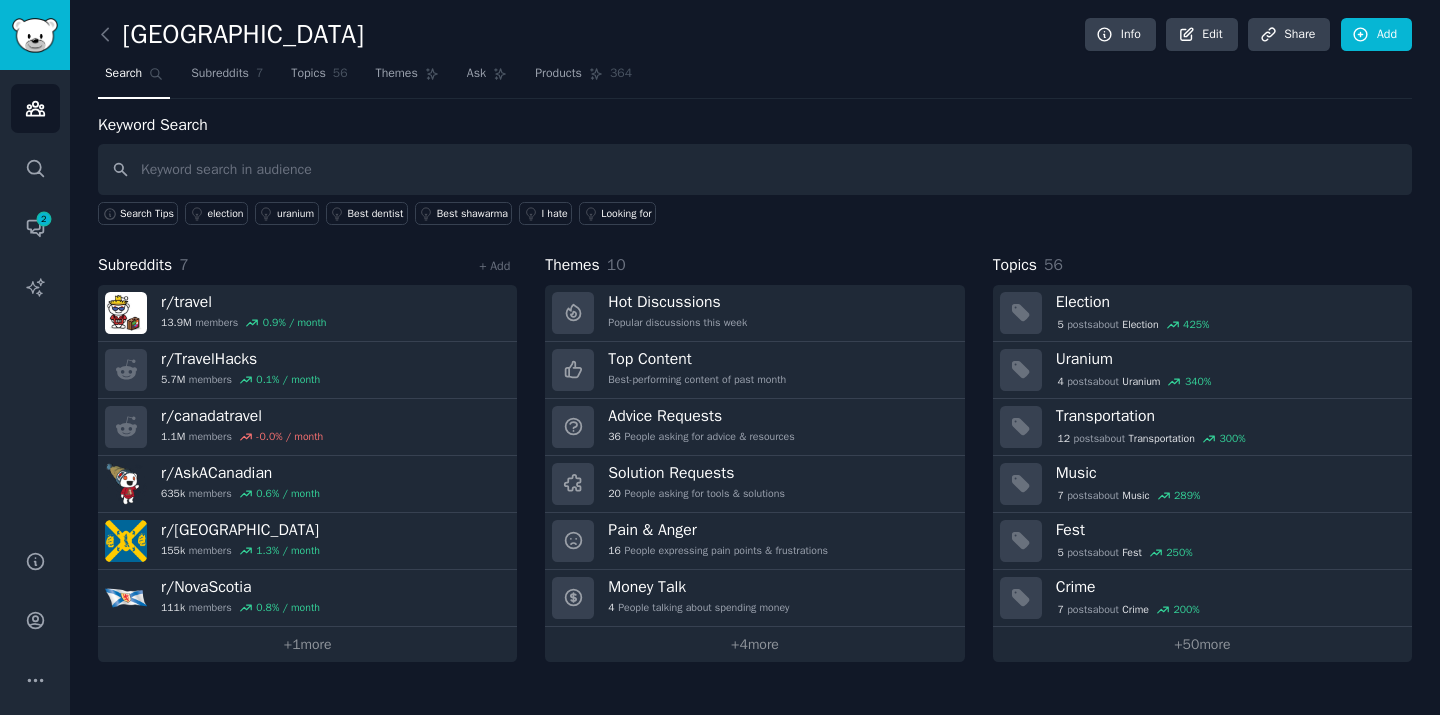 scroll, scrollTop: 0, scrollLeft: 0, axis: both 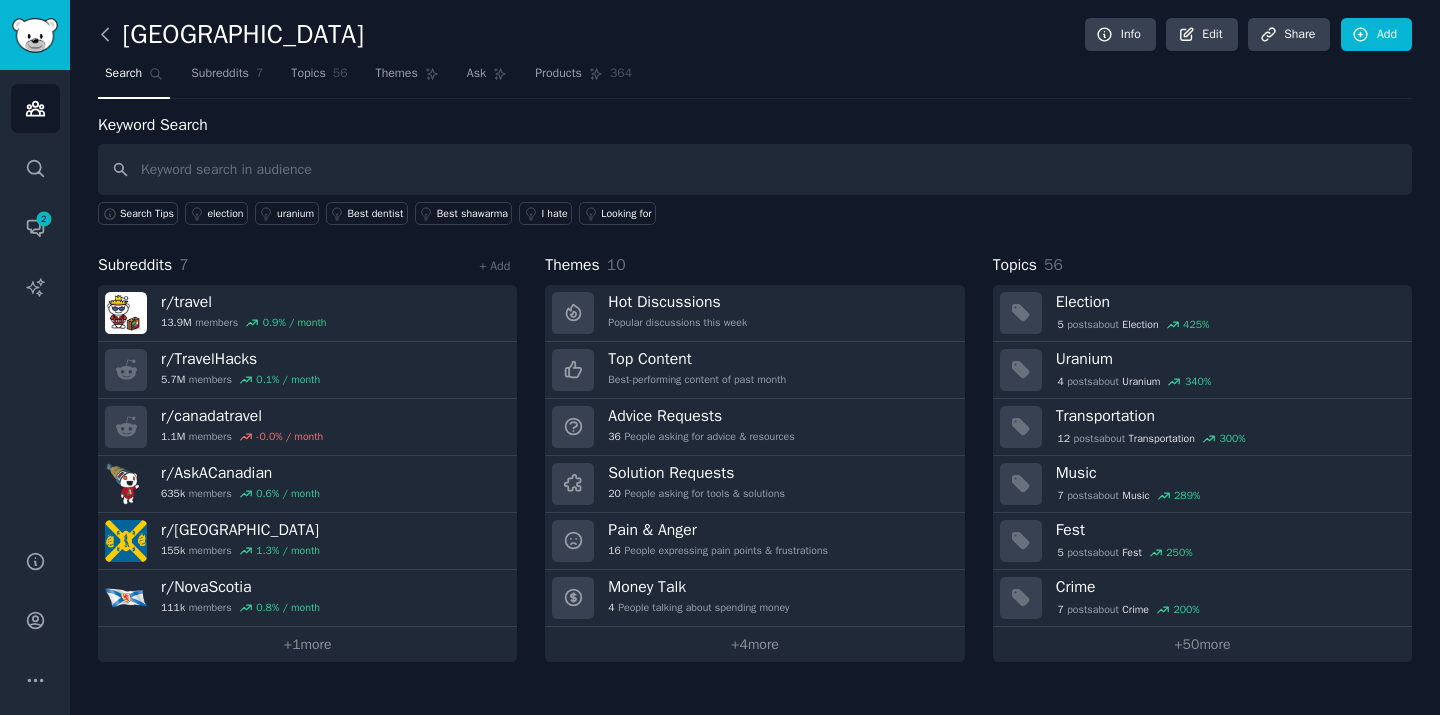 click 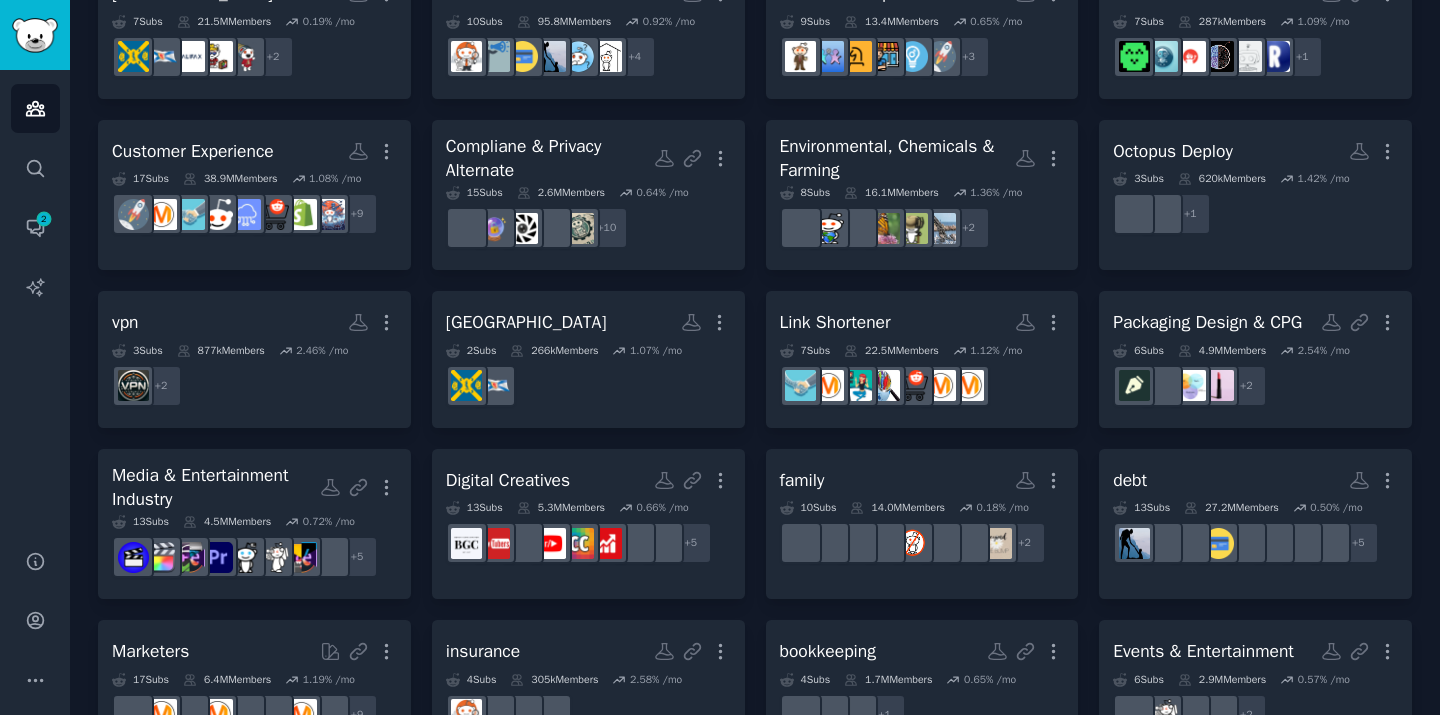 scroll, scrollTop: 4, scrollLeft: 0, axis: vertical 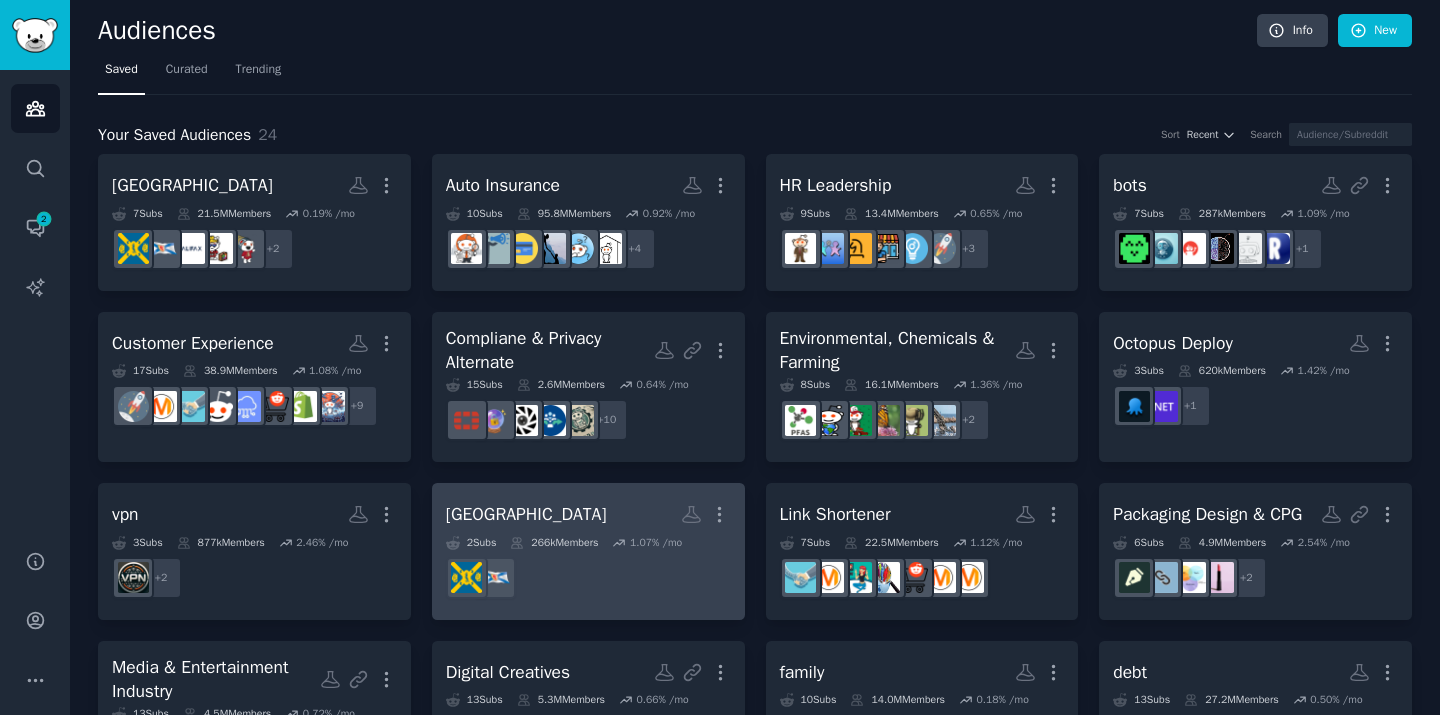 click on "Halifax Custom Audience More" at bounding box center [588, 514] 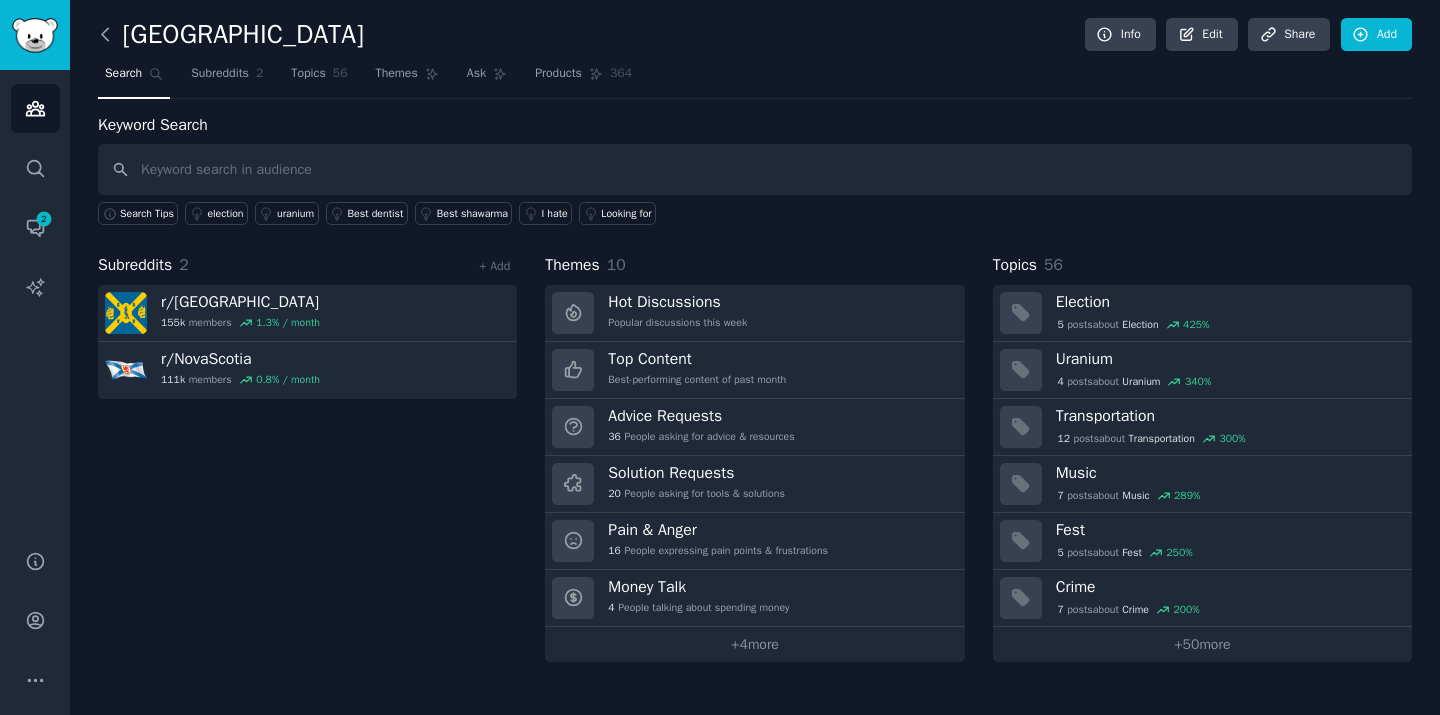 click 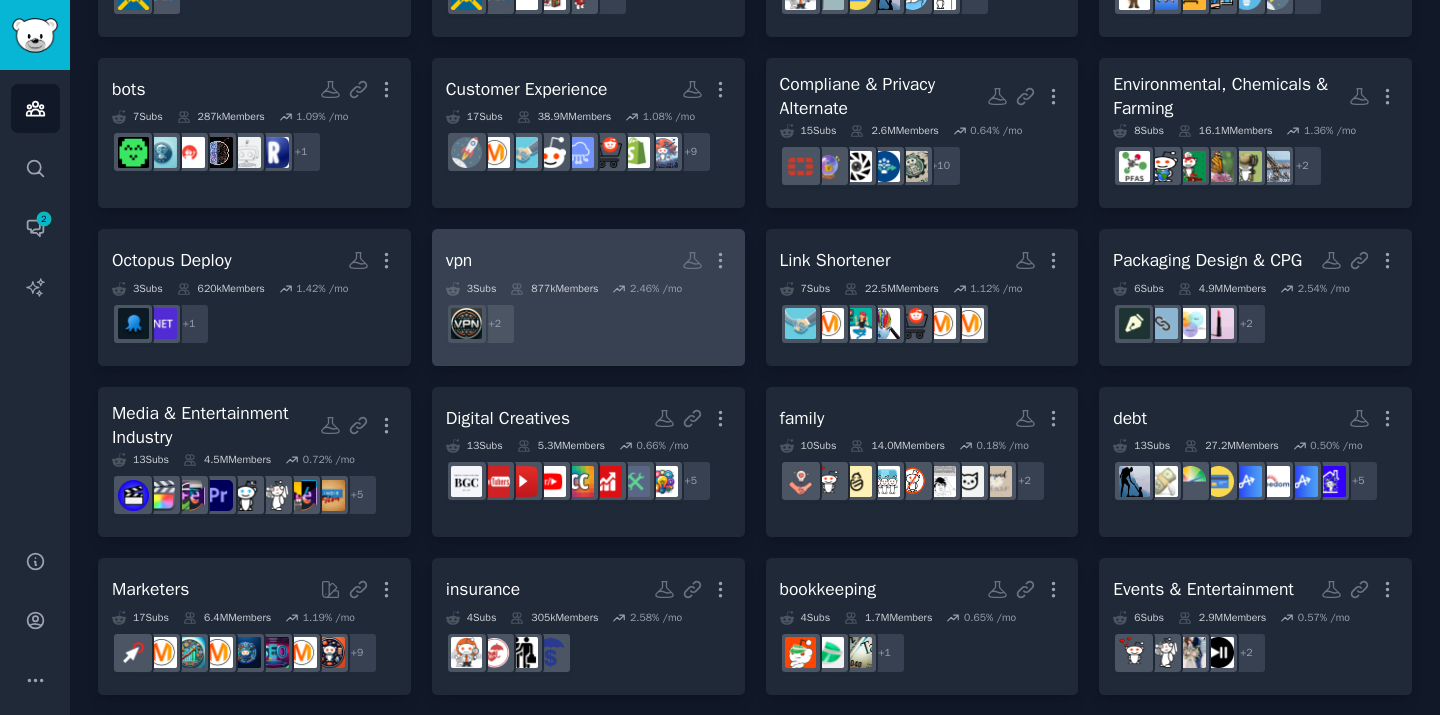 scroll, scrollTop: 0, scrollLeft: 0, axis: both 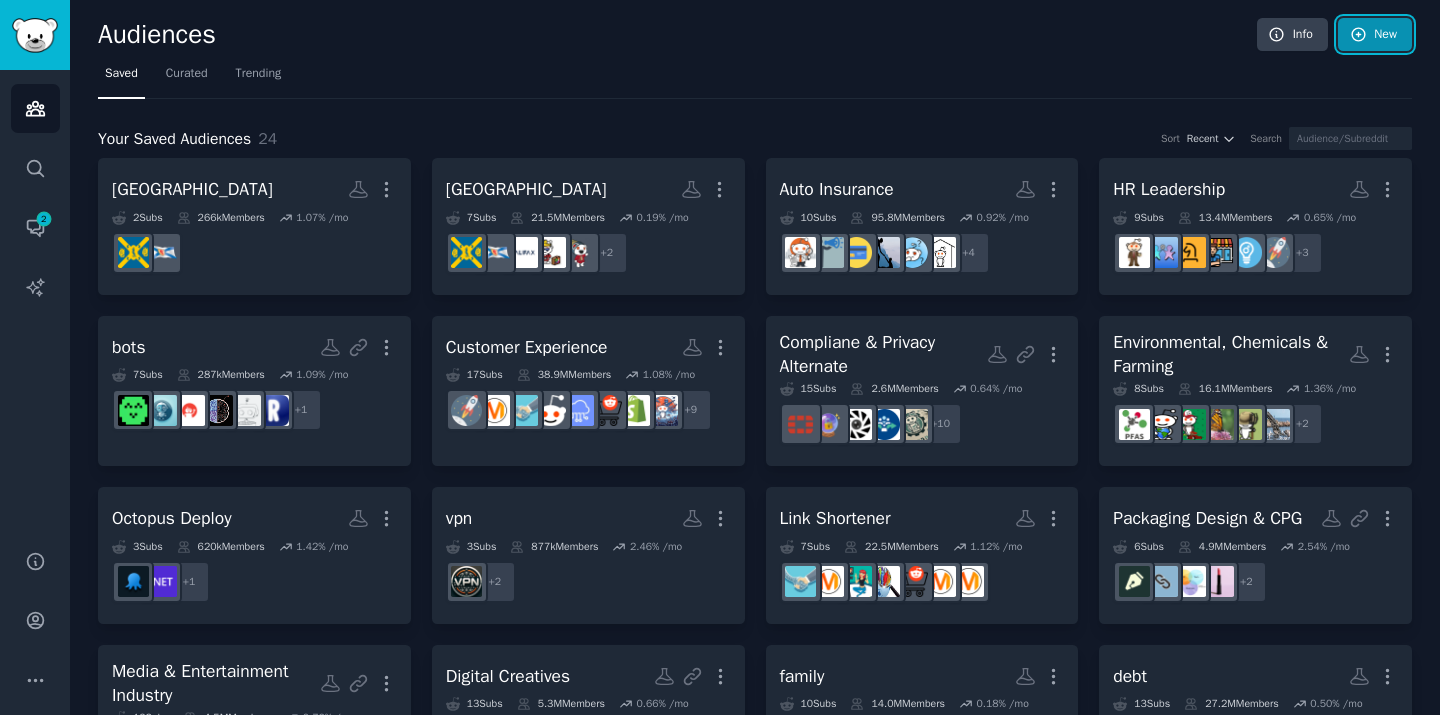 click on "New" at bounding box center [1375, 35] 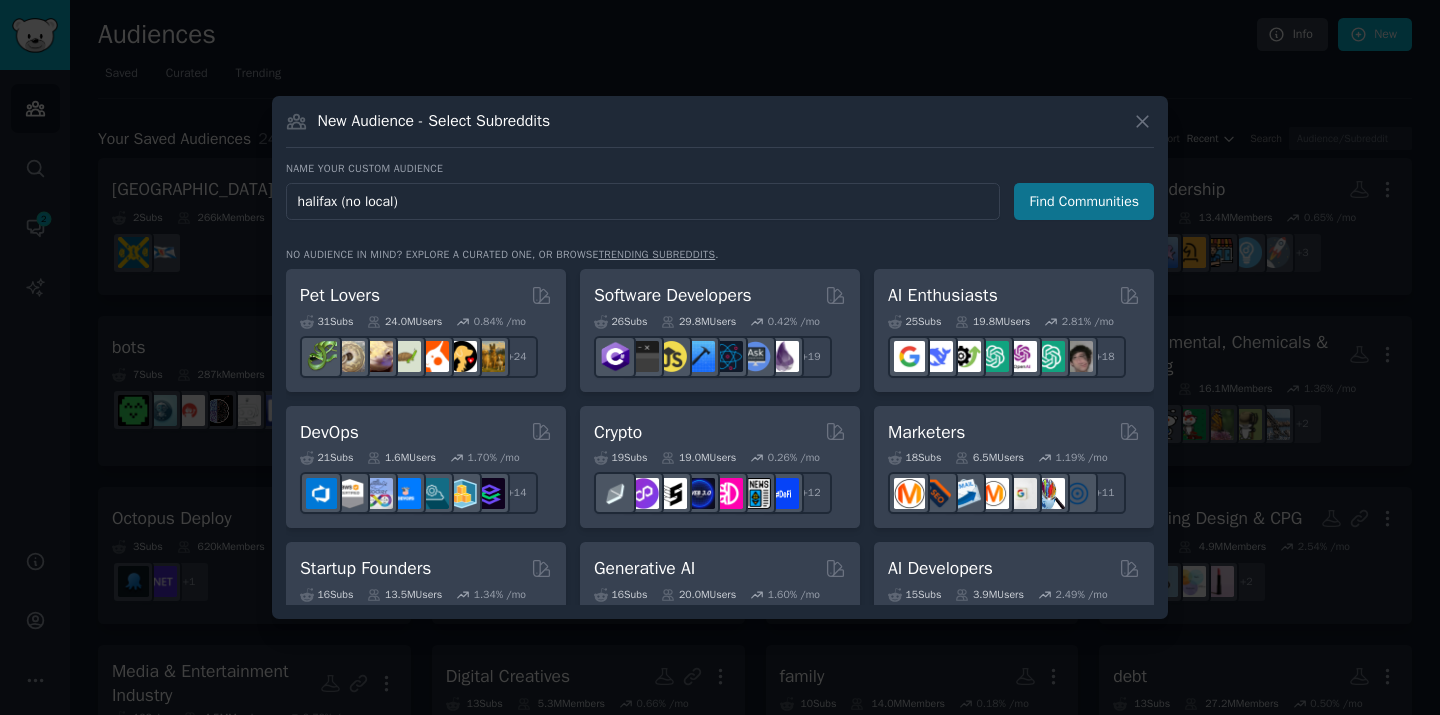type on "halifax (no local)" 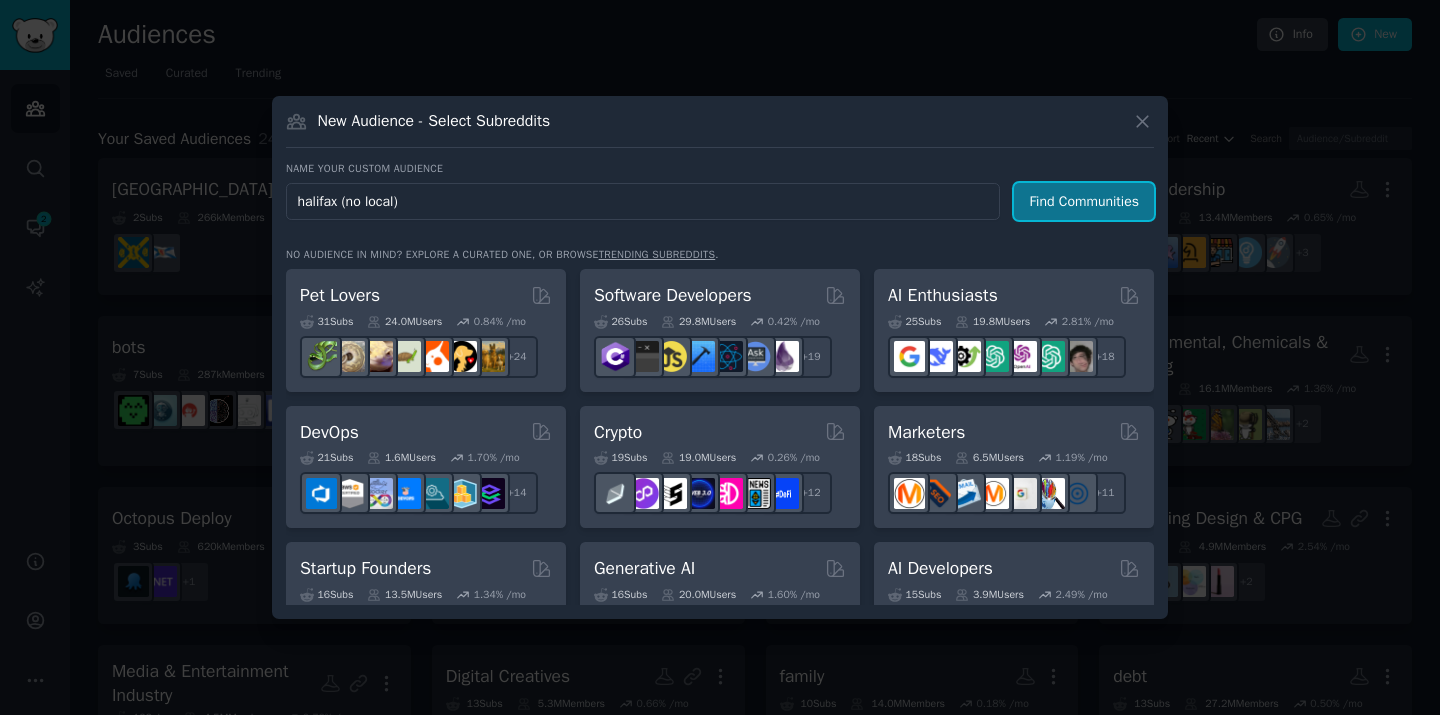click on "Find Communities" at bounding box center [1084, 201] 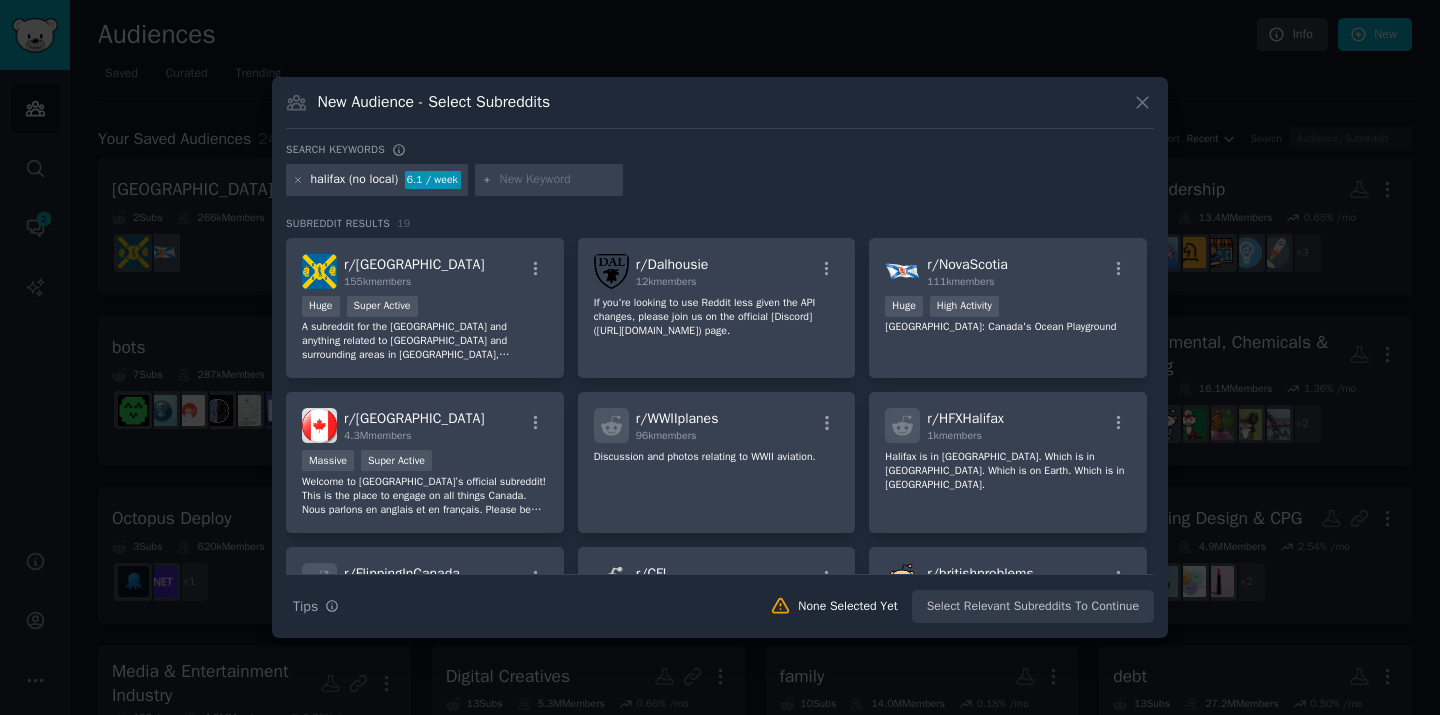 click on "halifax (no local)" at bounding box center (355, 180) 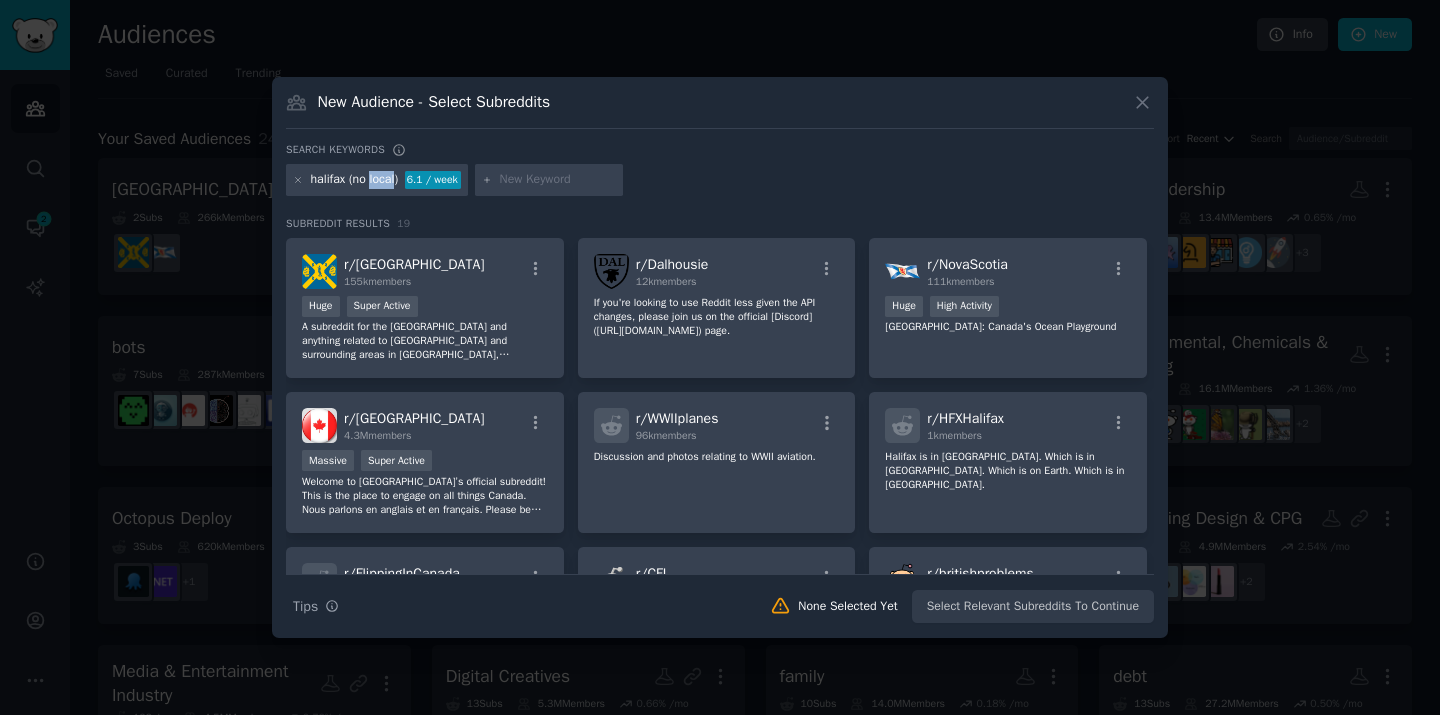 click on "halifax (no local)" at bounding box center (355, 180) 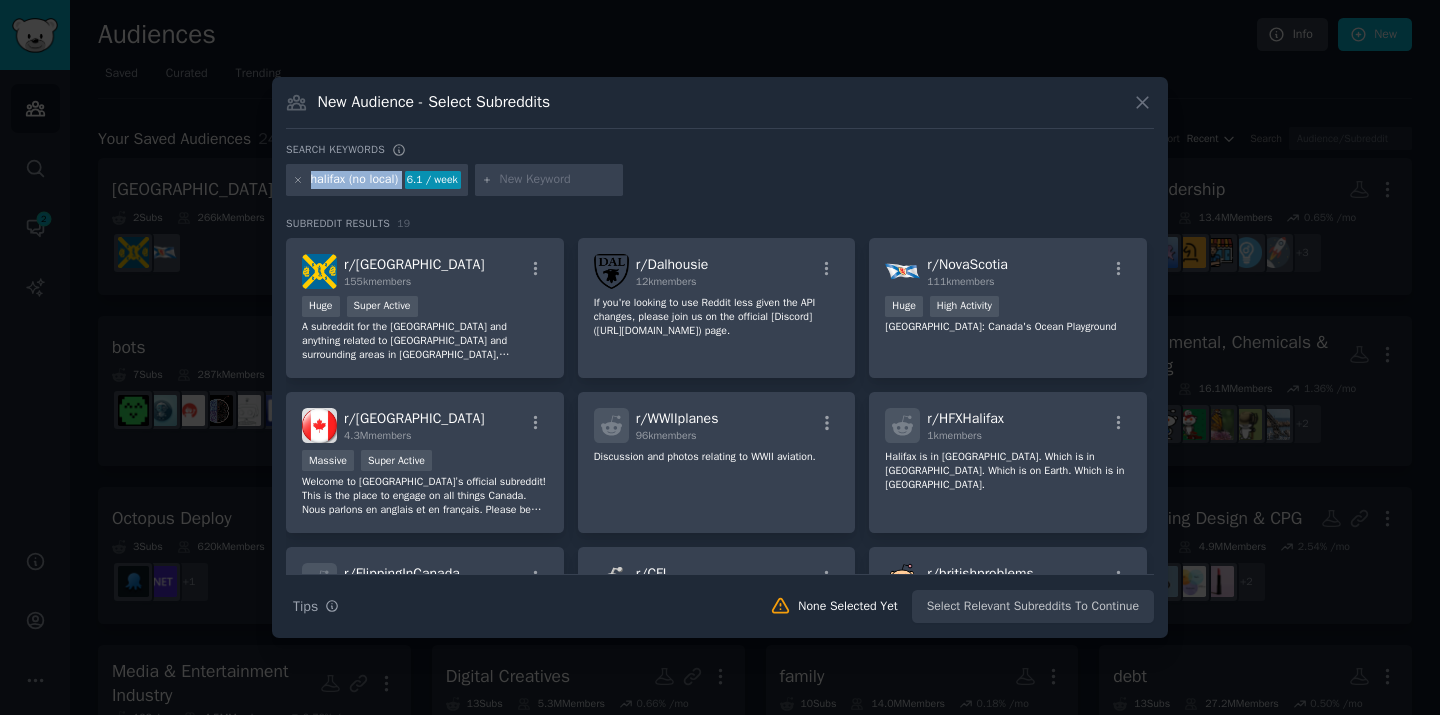 click on "halifax (no local)" at bounding box center [355, 180] 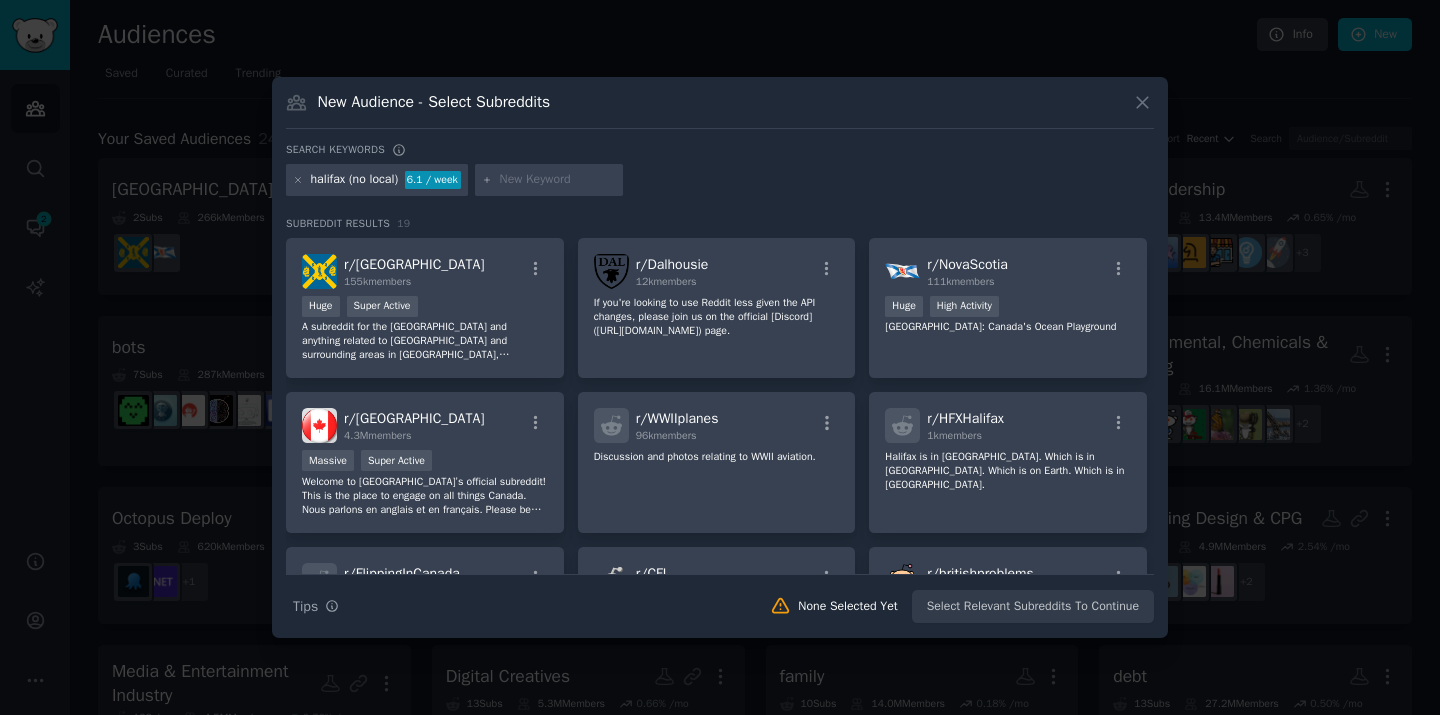 click on "halifax (no local) 6.1 / week" at bounding box center (720, 183) 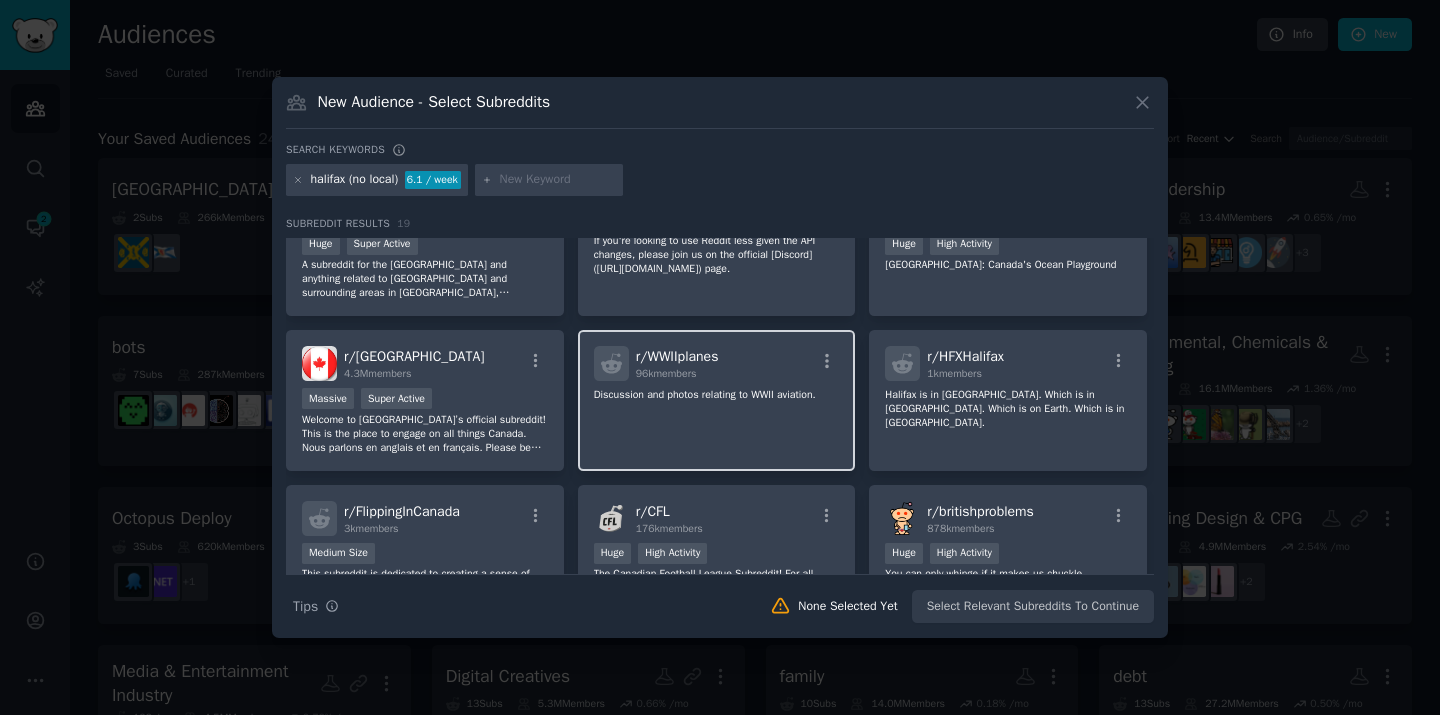 scroll, scrollTop: 0, scrollLeft: 0, axis: both 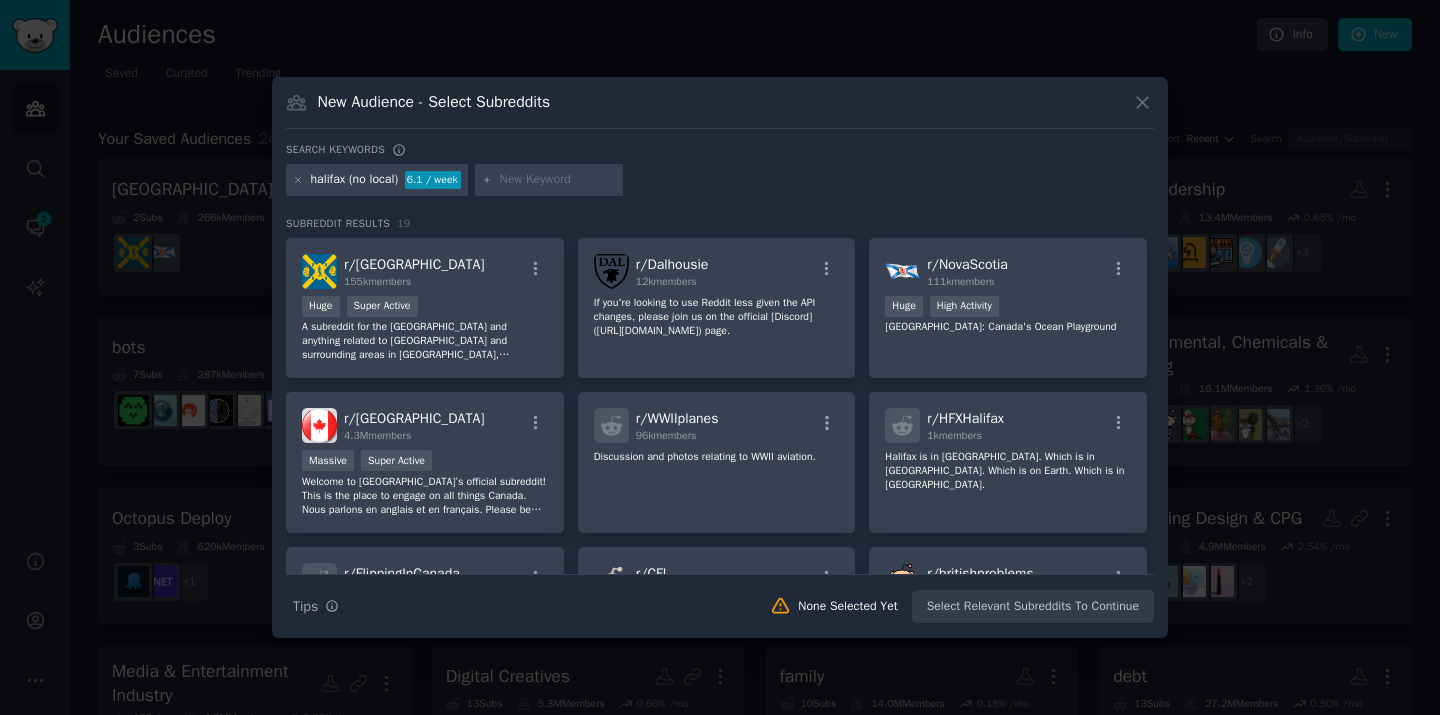 click on "halifax (no local)" at bounding box center [355, 180] 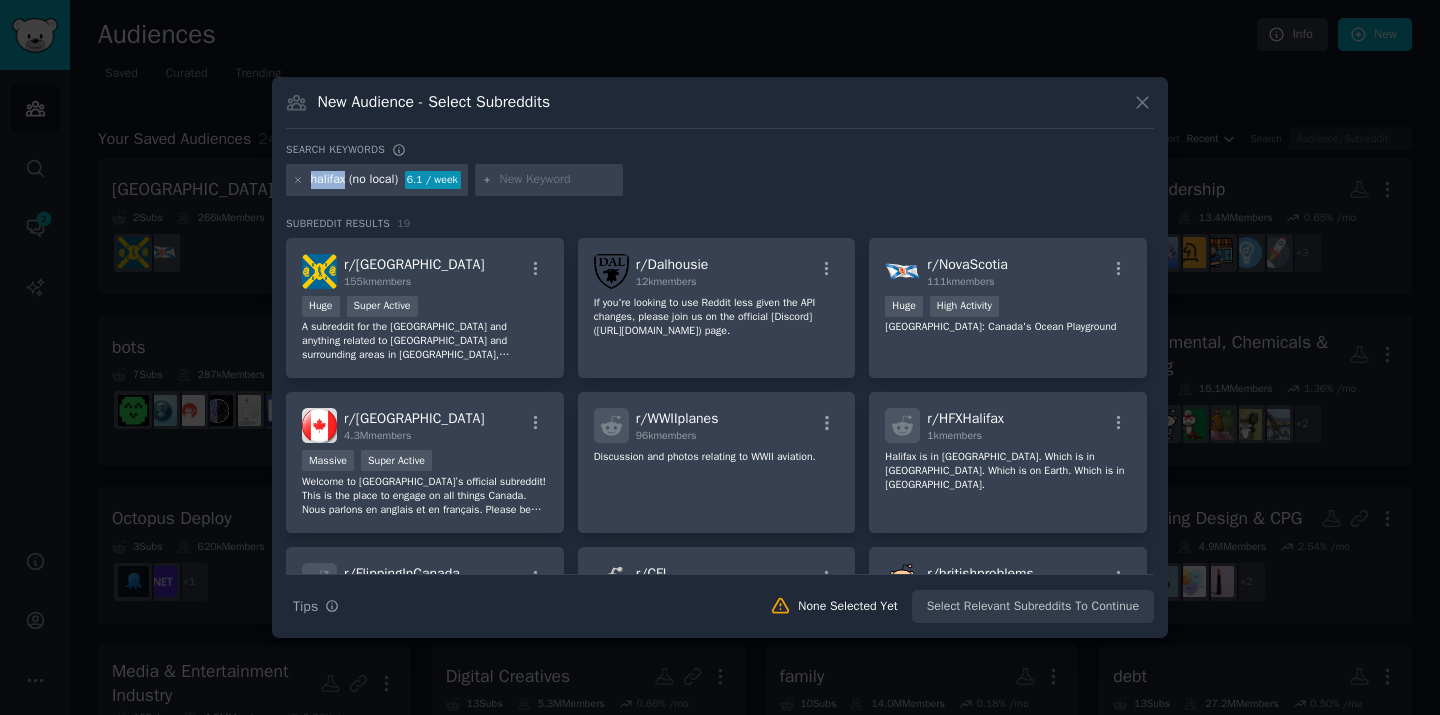 click on "halifax (no local)" at bounding box center (355, 180) 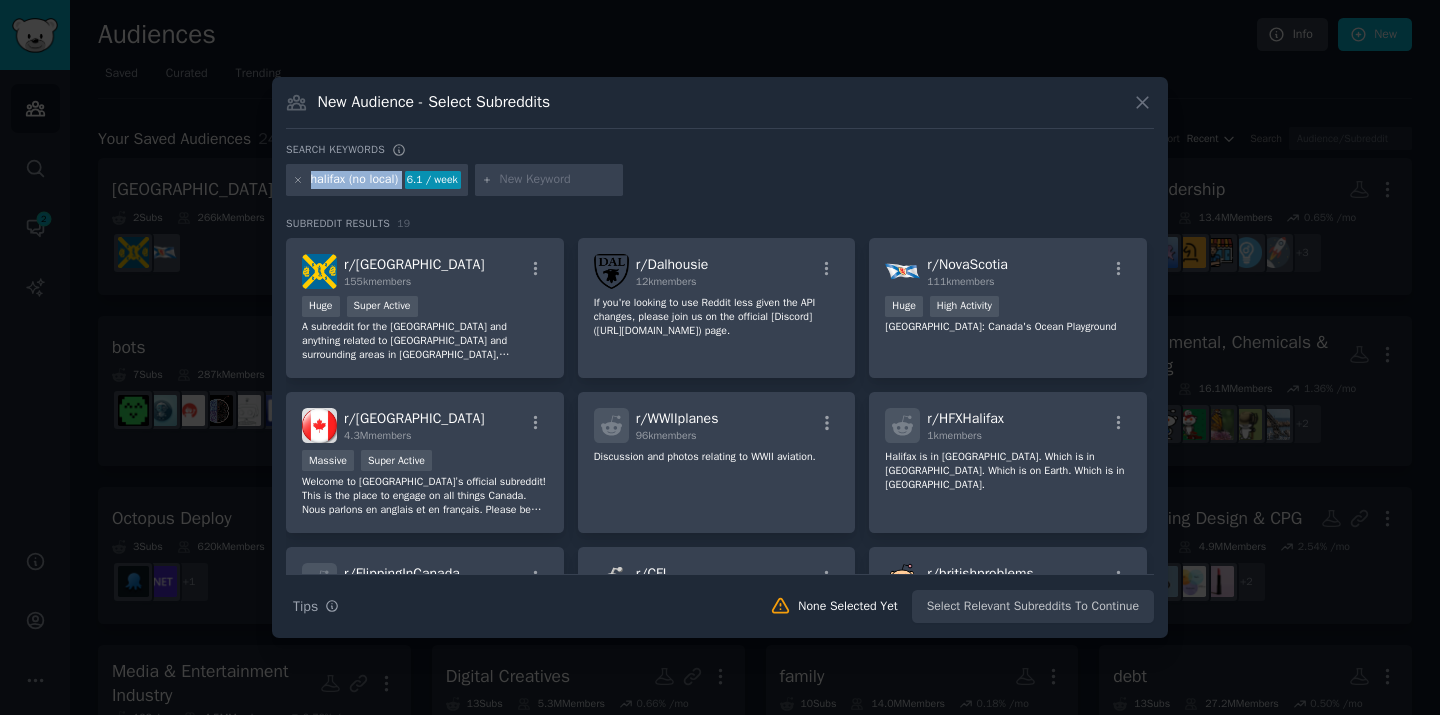 click on "halifax (no local)" at bounding box center [355, 180] 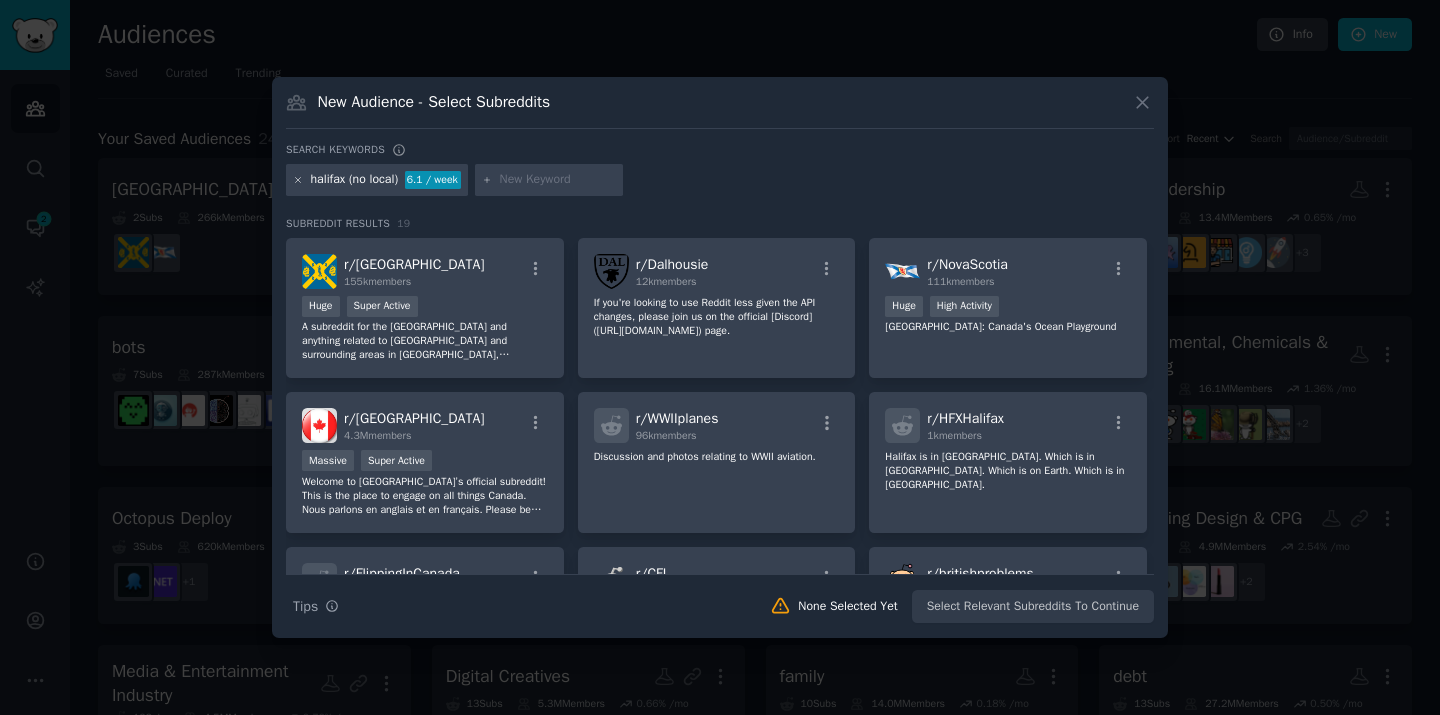 click 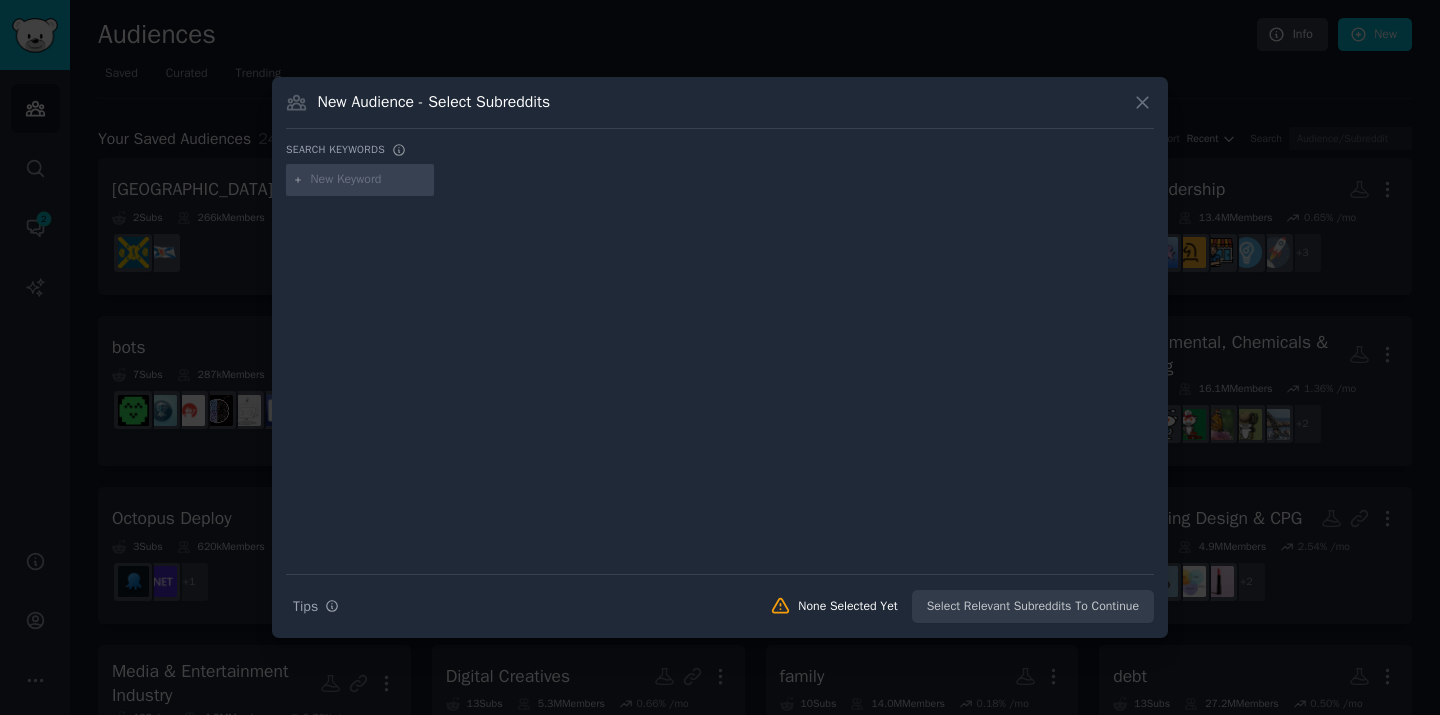click at bounding box center [360, 180] 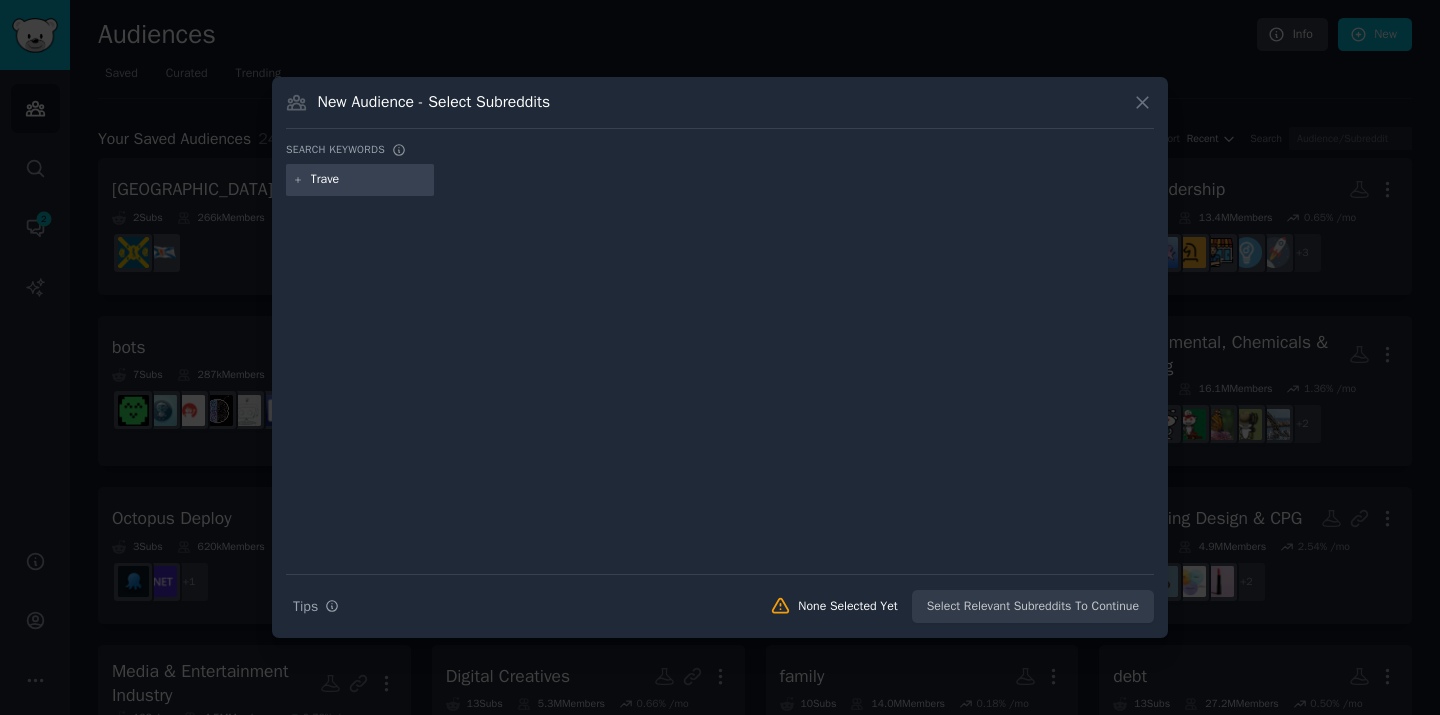 type on "Travel" 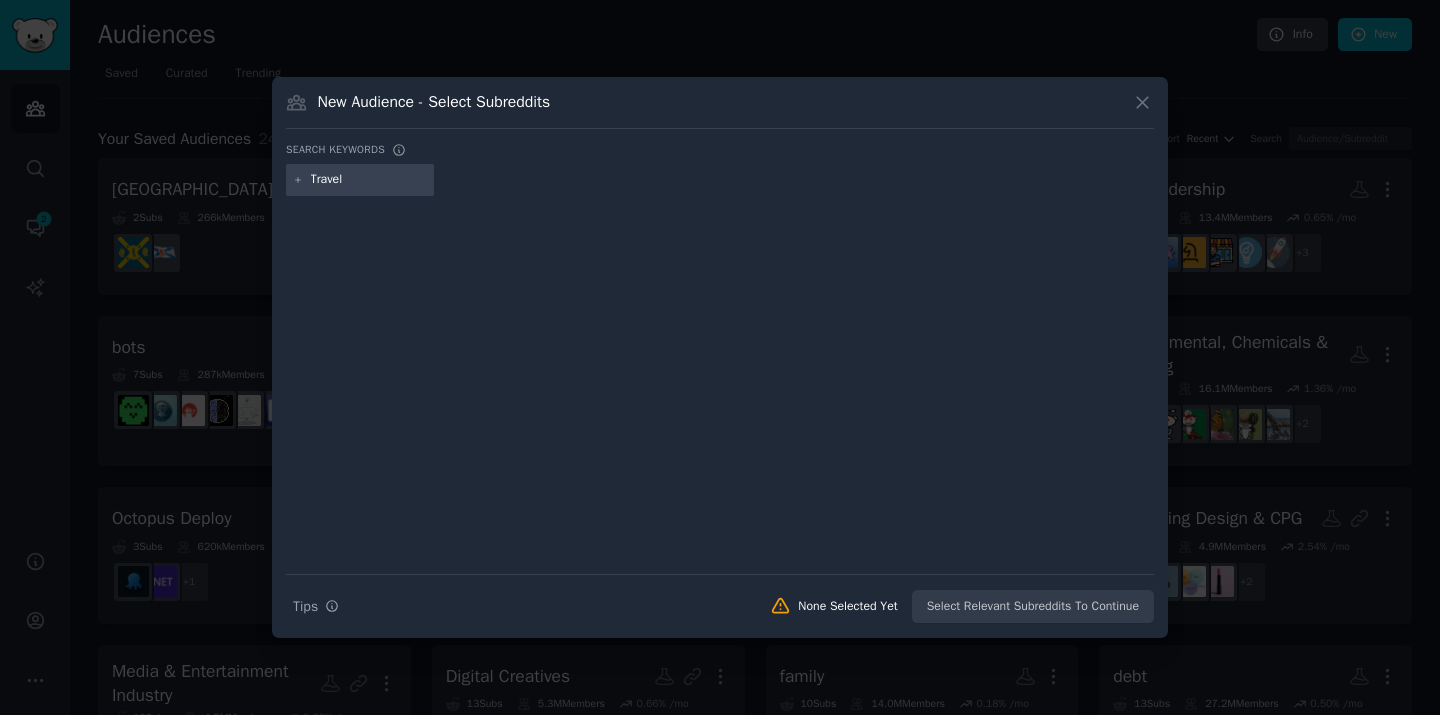 type 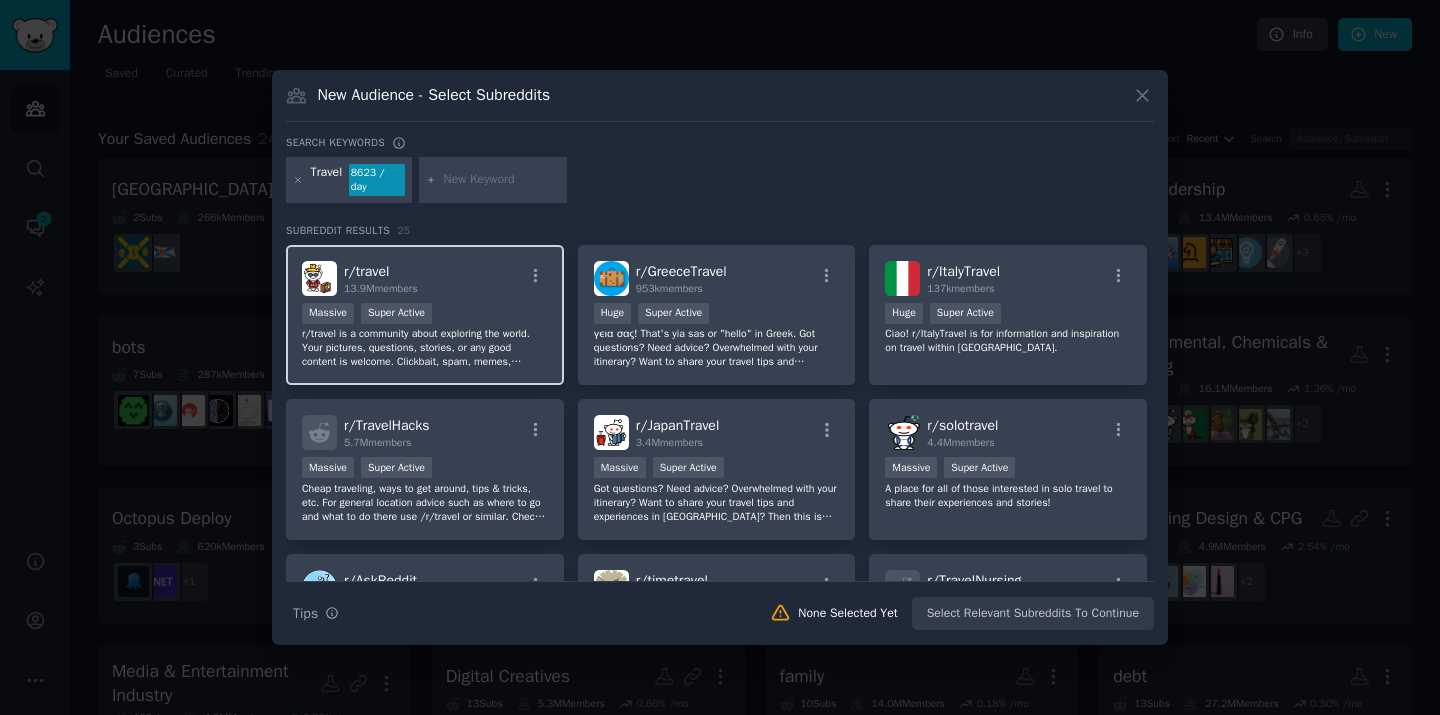 click on "r/travel is a community about exploring the world. Your pictures, questions, stories, or any good content is welcome.
Clickbait, spam, memes, ads/selling/buying, brochures, referrals, classifieds, surveys or self-promotion will be removed." at bounding box center (425, 348) 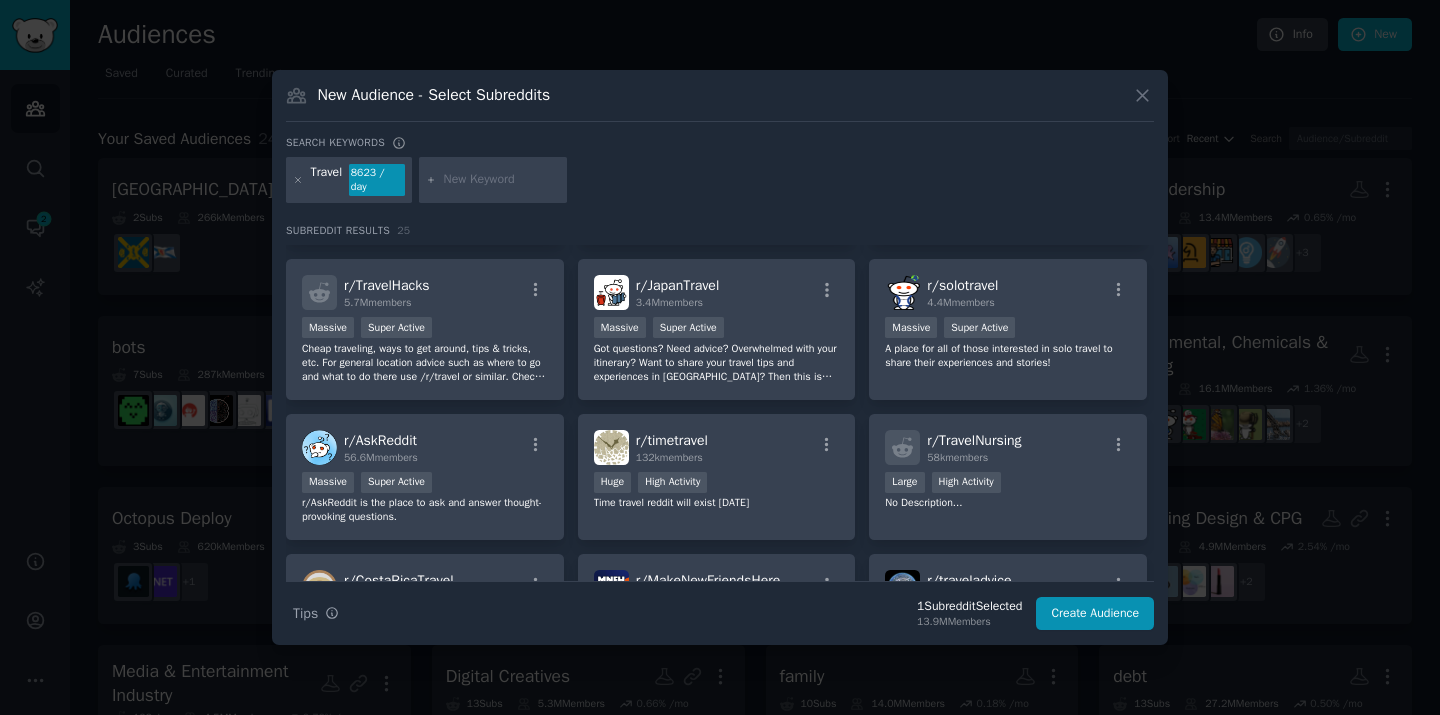 scroll, scrollTop: 141, scrollLeft: 0, axis: vertical 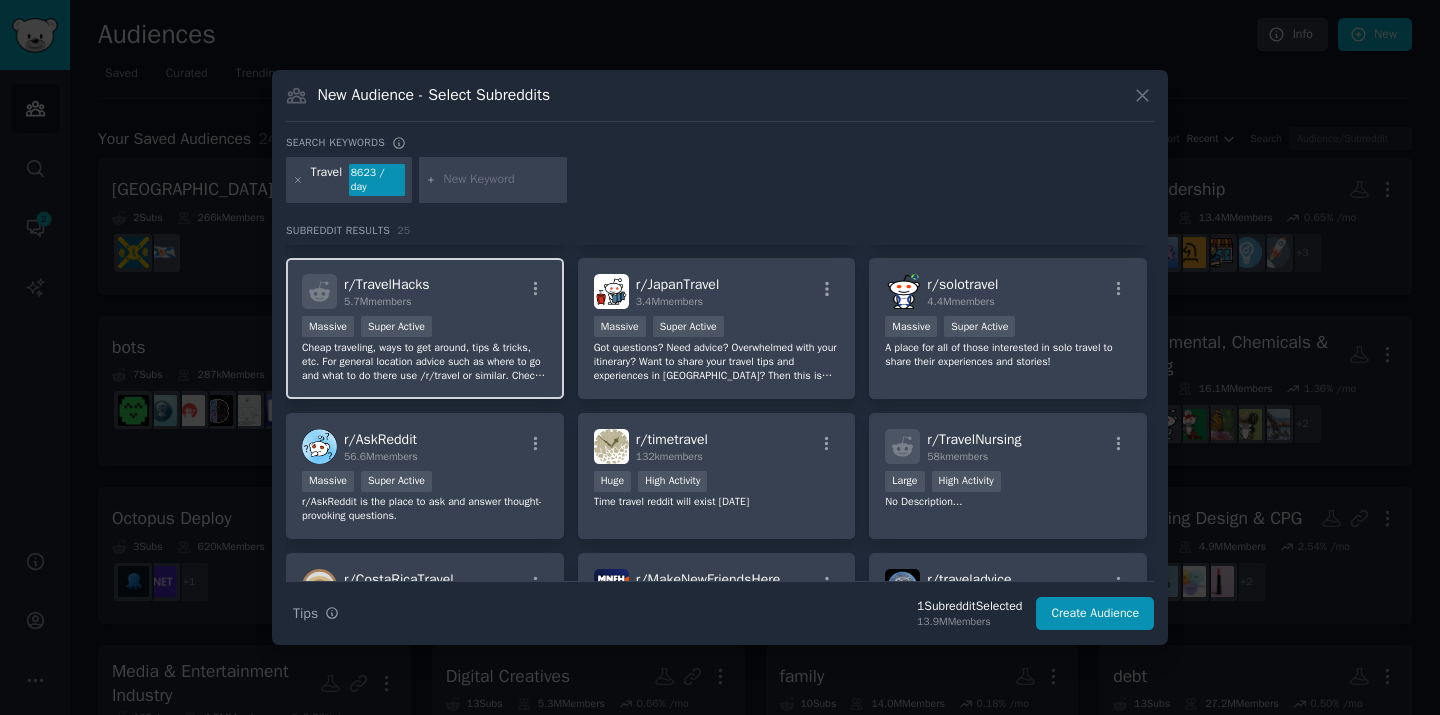 click on "r/ TravelHacks 5.7M  members Massive Super Active Cheap traveling, ways to get around, tips & tricks, etc.
For general location advice such as where to go and what to do there use /r/travel or similar. Check sidebars for helpful links first." at bounding box center [425, 328] 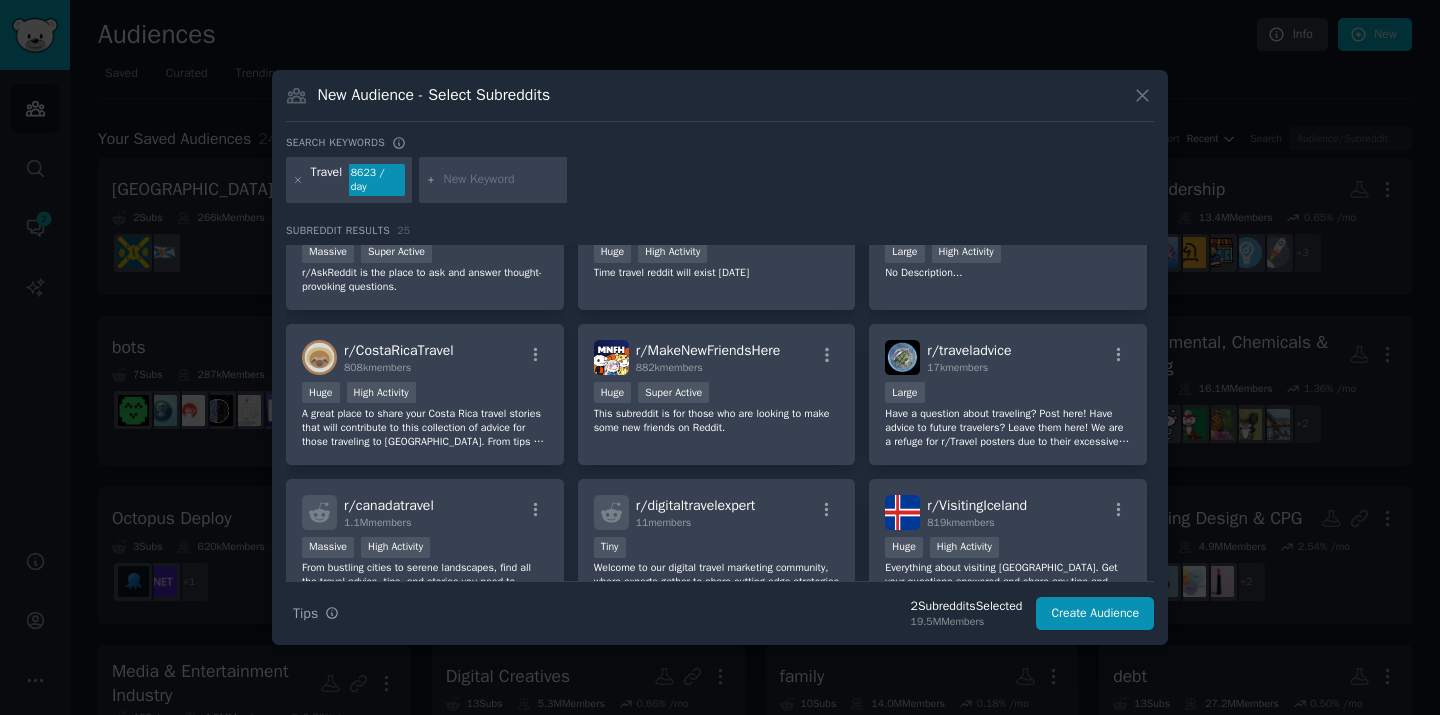 scroll, scrollTop: 420, scrollLeft: 0, axis: vertical 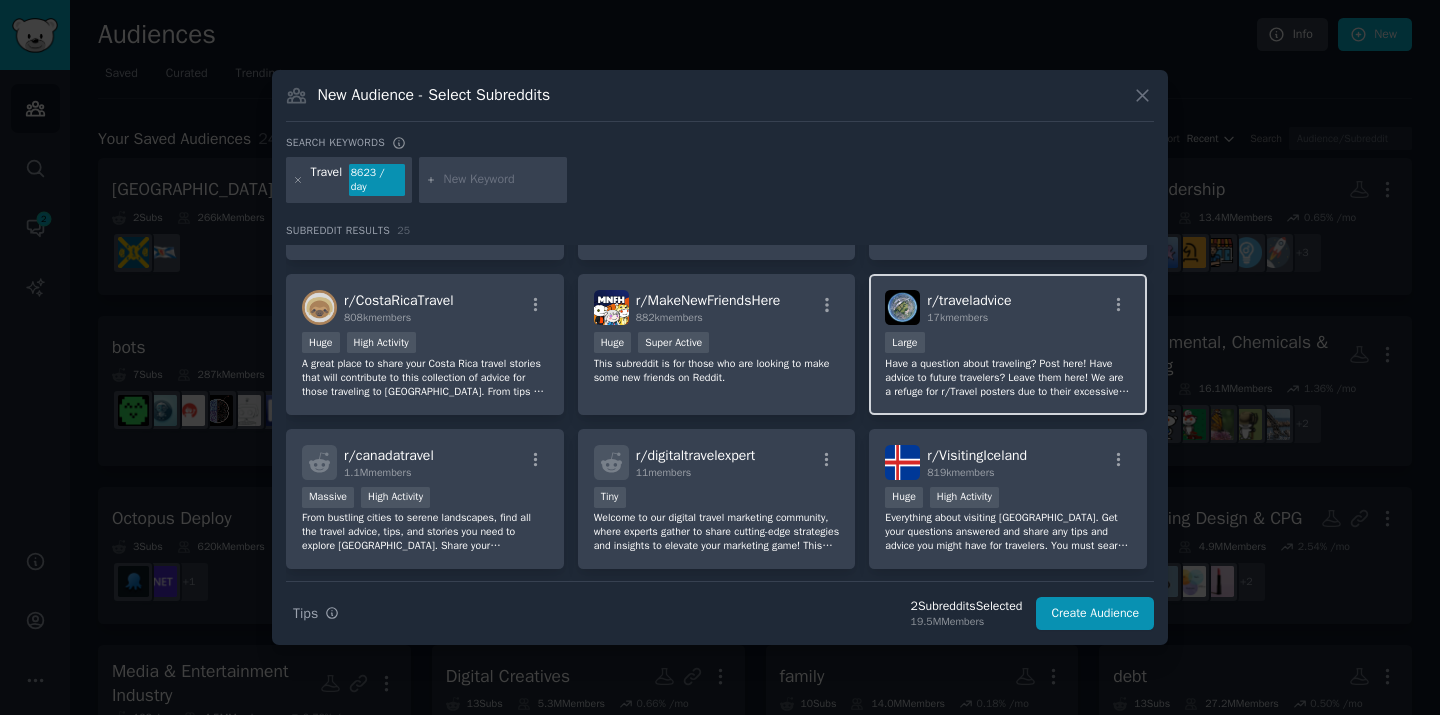 click on "Have a question about traveling? Post here! Have advice to future travelers? Leave them here! We are a refuge for r/Travel posters due to their excessive moderation policies. This is a safe place to ask any question big or small!
Don't be a tourist, be a traveler." at bounding box center [1008, 378] 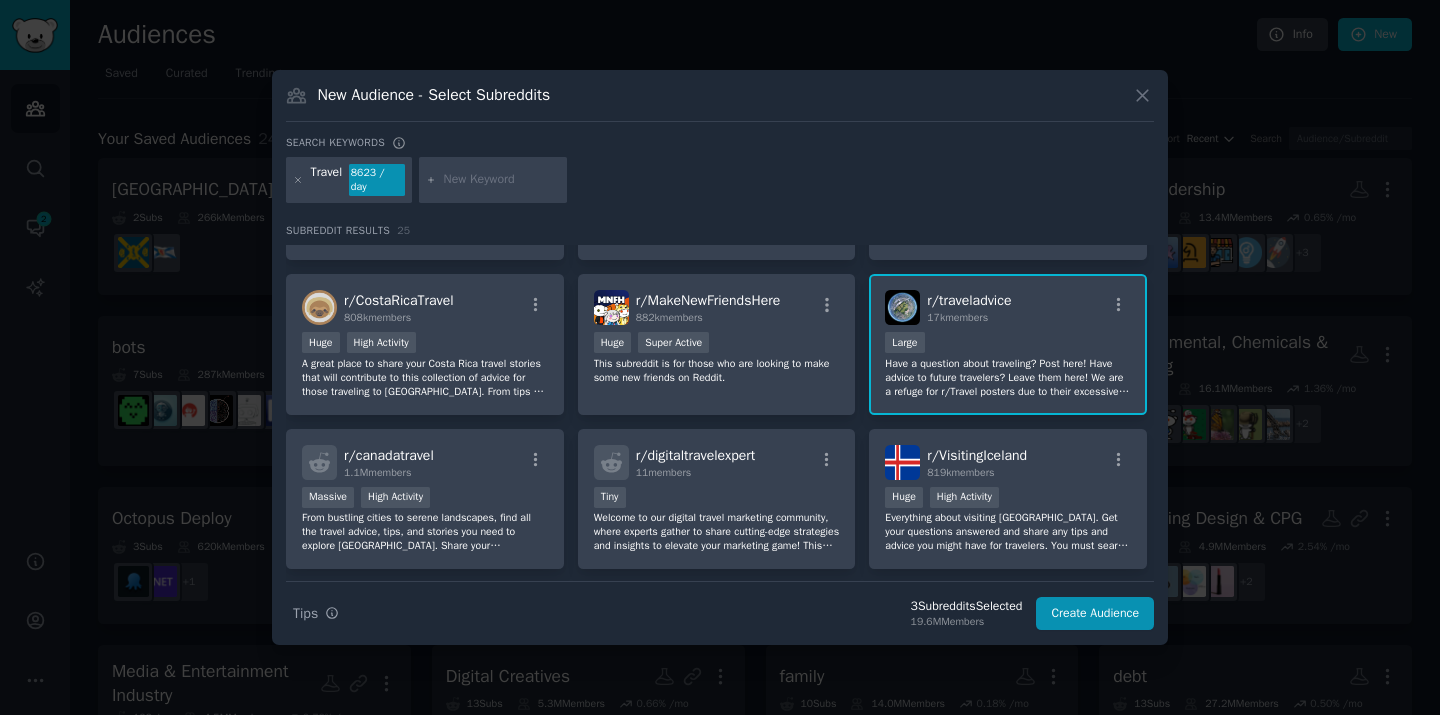 click on "Have a question about traveling? Post here! Have advice to future travelers? Leave them here! We are a refuge for r/Travel posters due to their excessive moderation policies. This is a safe place to ask any question big or small!
Don't be a tourist, be a traveler." at bounding box center (1008, 378) 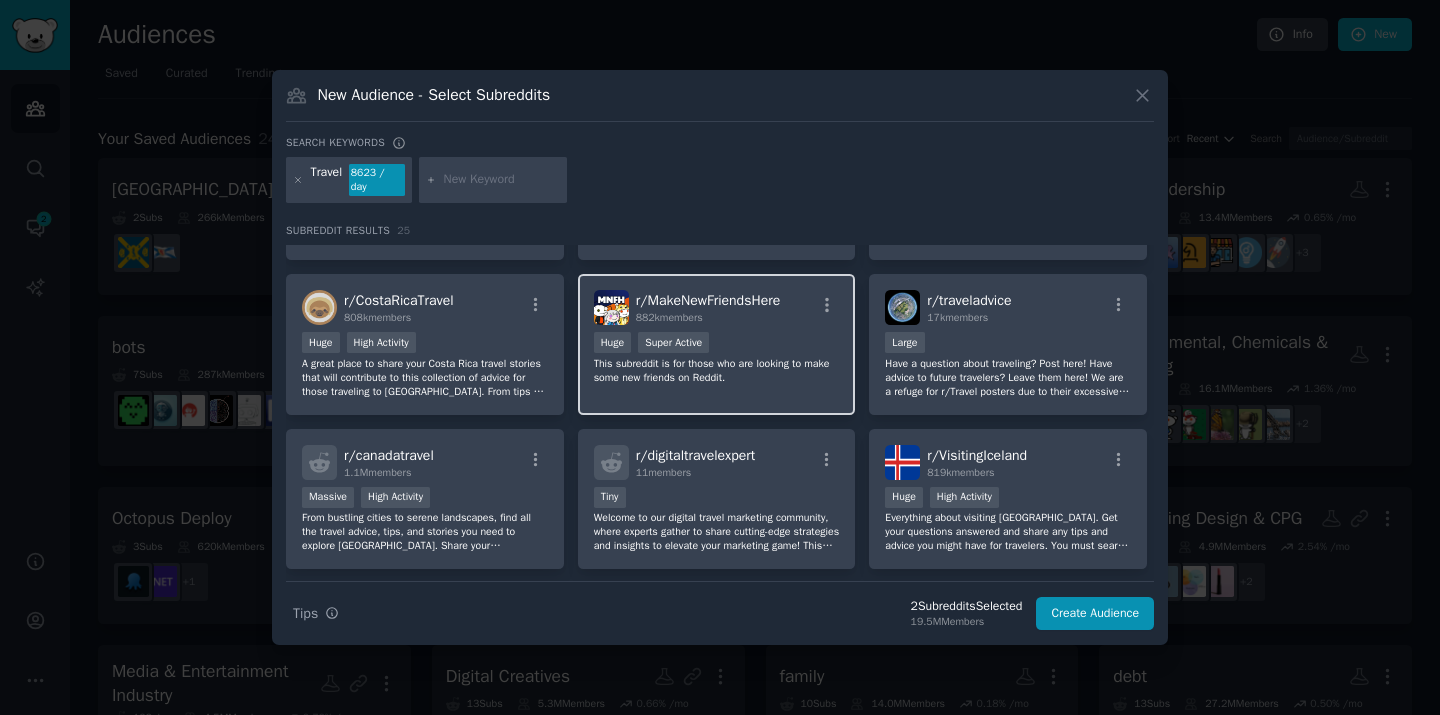 scroll, scrollTop: 533, scrollLeft: 0, axis: vertical 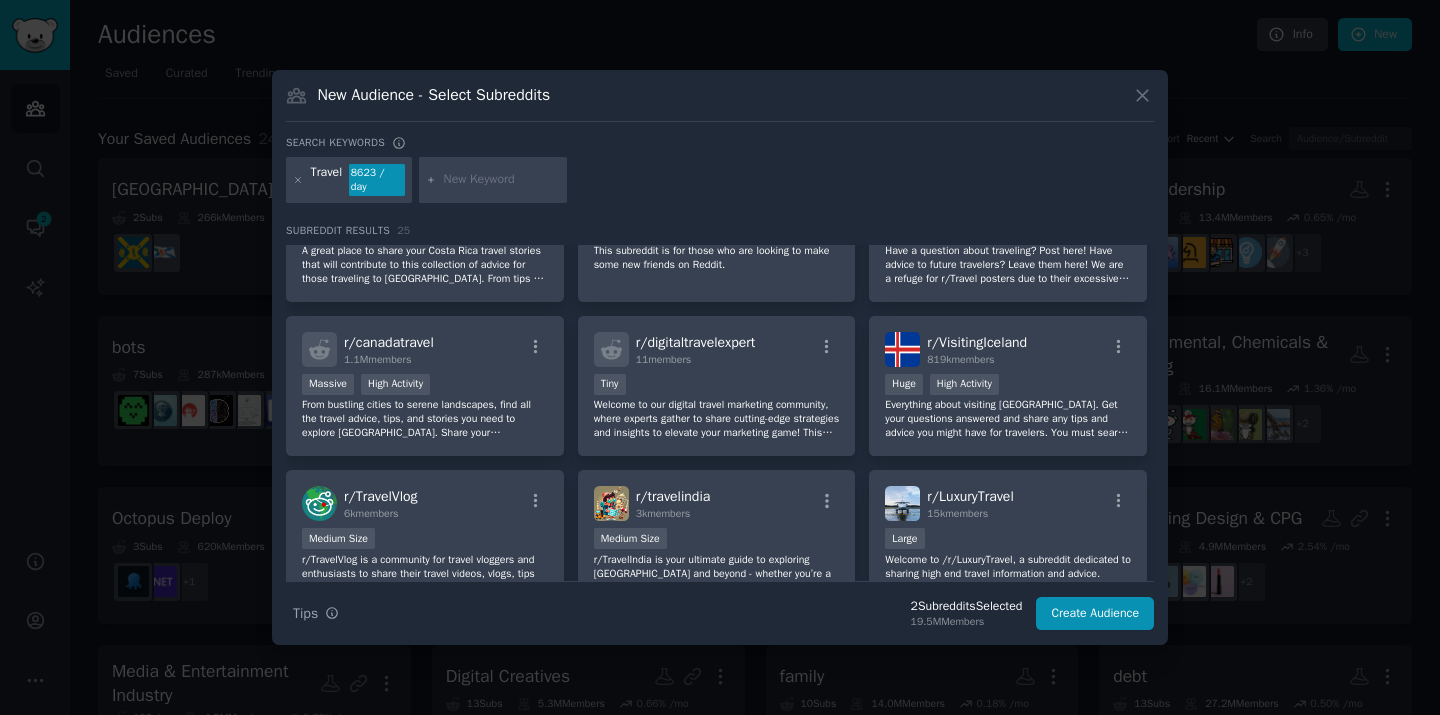 click on "r/ travel 13.9M  members >= 95th percentile for submissions / day Massive Super Active r/travel is a community about exploring the world. Your pictures, questions, stories, or any good content is welcome.
Clickbait, spam, memes, ads/selling/buying, brochures, referrals, classifieds, surveys or self-promotion will be removed. r/ GreeceTravel 953k  members >= 95th percentile for submissions / day Huge Super Active γεια σας! That's yia sas or "hello" in Greek. Got questions? Need advice? Overwhelmed with your itinerary? Want to share your travel tips and experiences in [GEOGRAPHIC_DATA]? Then this is the place for you! /r/GreeceTravel is for any and all looking to visit [GEOGRAPHIC_DATA] — including those who have already been. r/ ItalyTravel 137k  members Huge Super Active Ciao! r/ItalyTravel is for information and inspiration on travel within [GEOGRAPHIC_DATA]. r/ TravelHacks 5.7M  members Massive Super Active r/ JapanTravel 3.4M  members Massive Super Active r/ solotravel 4.4M  members Massive Super Active r/ AskReddit 56.6M r/ r/" at bounding box center (720, 316) 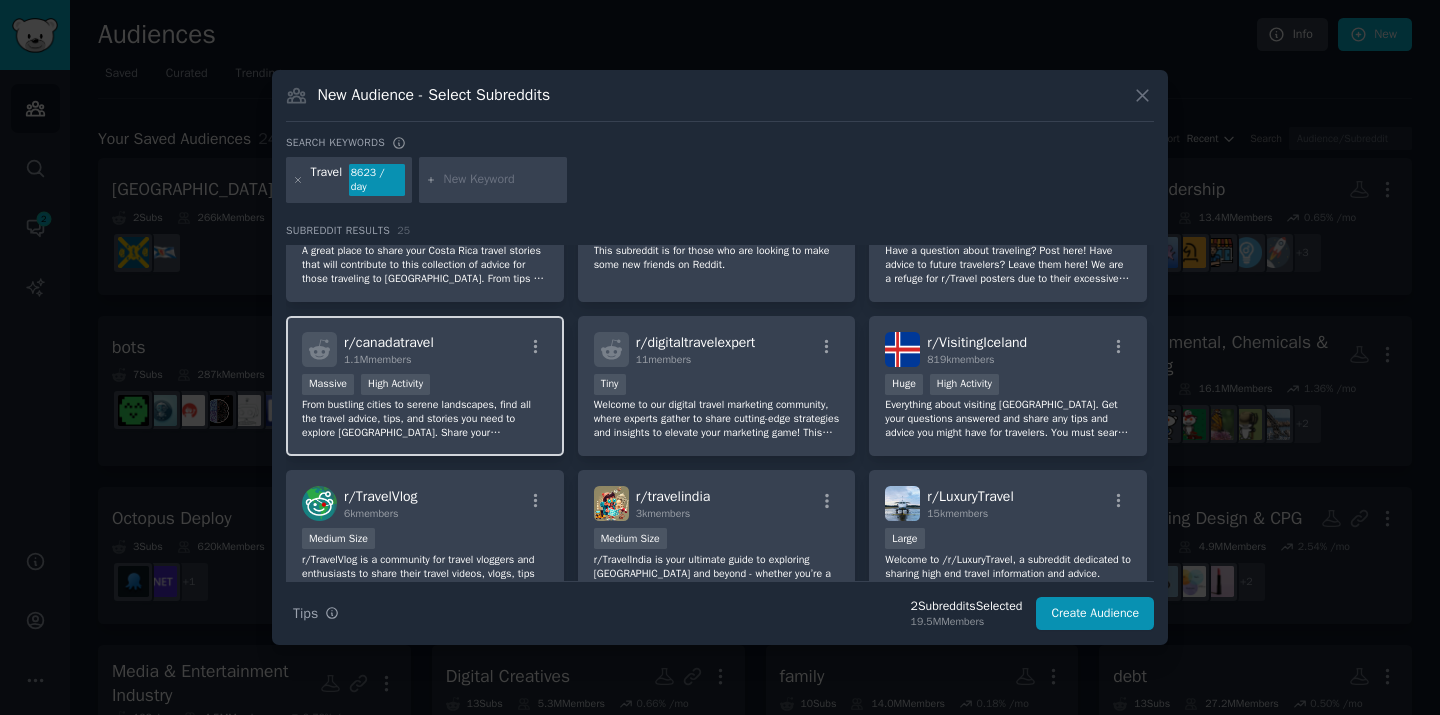 click on "From bustling cities to serene landscapes, find all the travel advice, tips, and stories you need to explore [GEOGRAPHIC_DATA]. Share your experiences, get recommendations, and connect with fellow travelers in our community..
welcome to r/canadatravel." at bounding box center (425, 419) 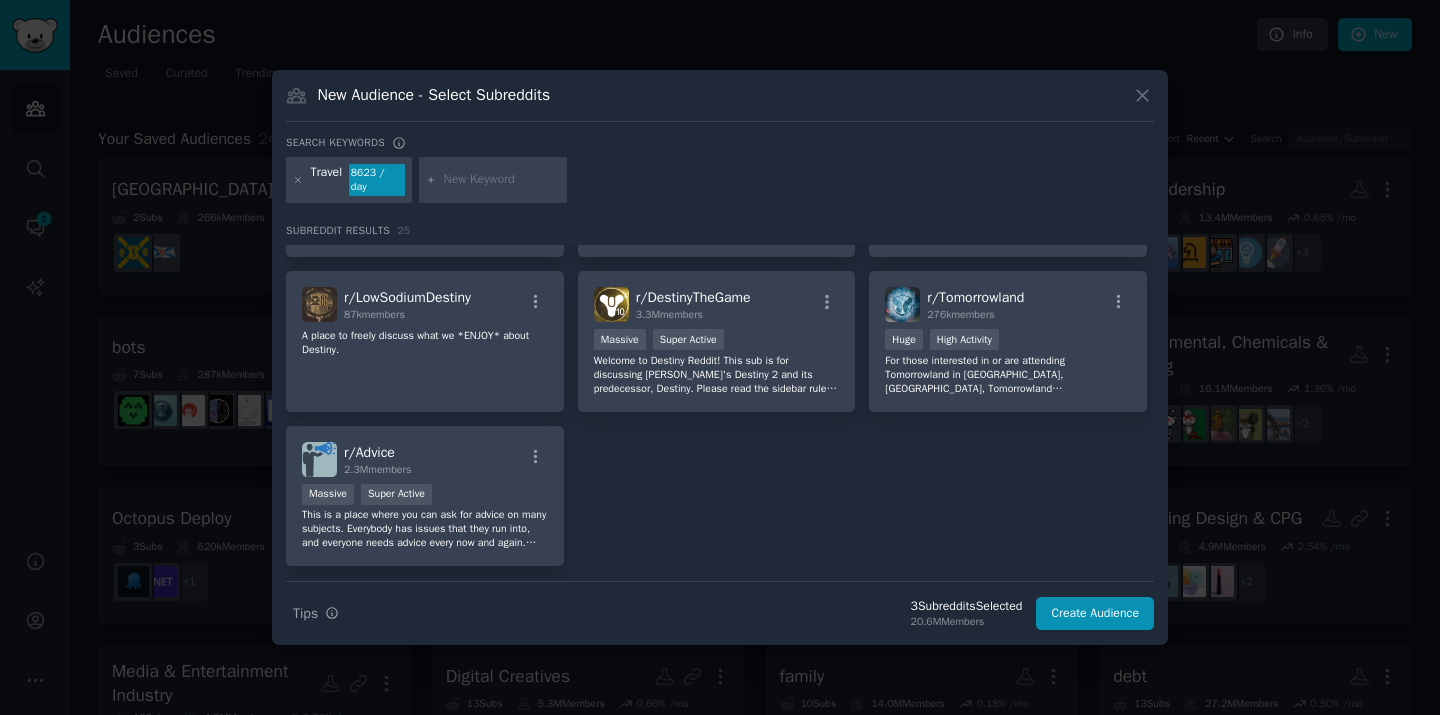 scroll, scrollTop: 1045, scrollLeft: 0, axis: vertical 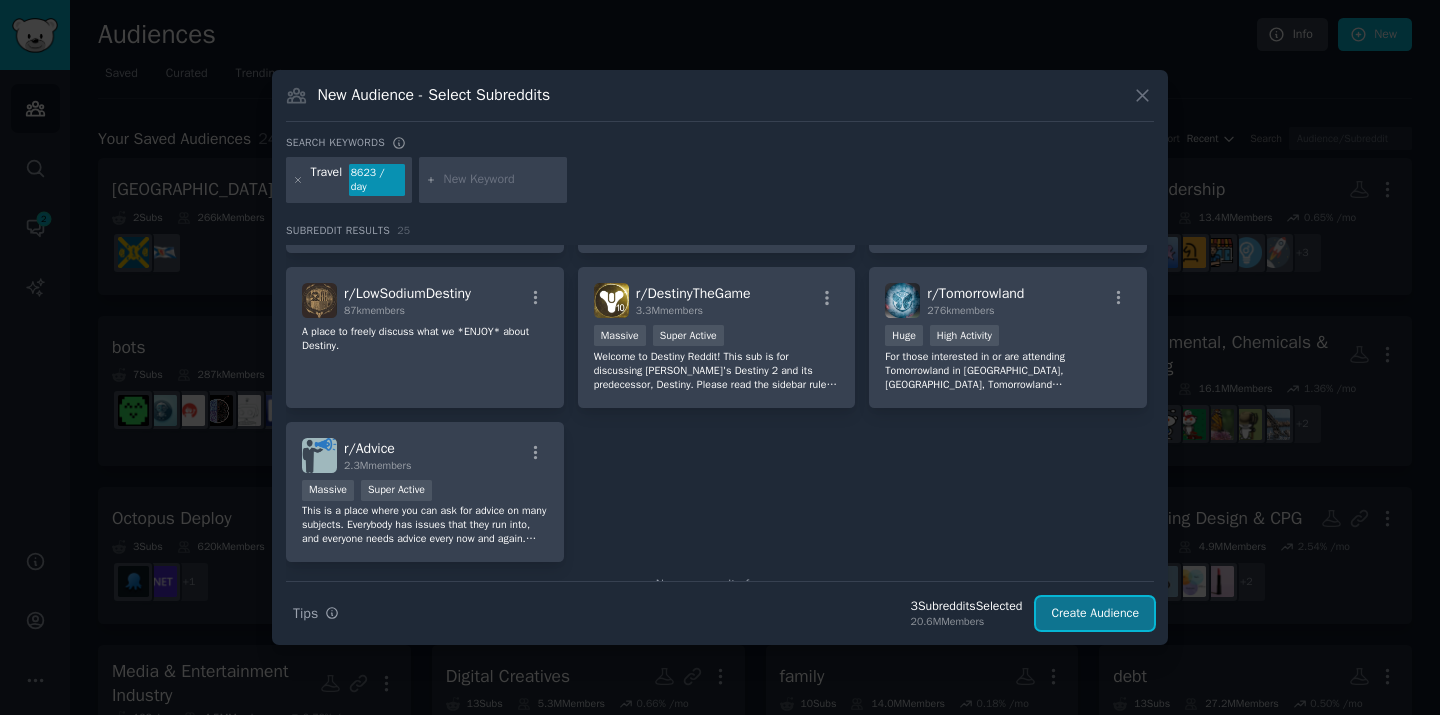 click on "Create Audience" at bounding box center (1095, 614) 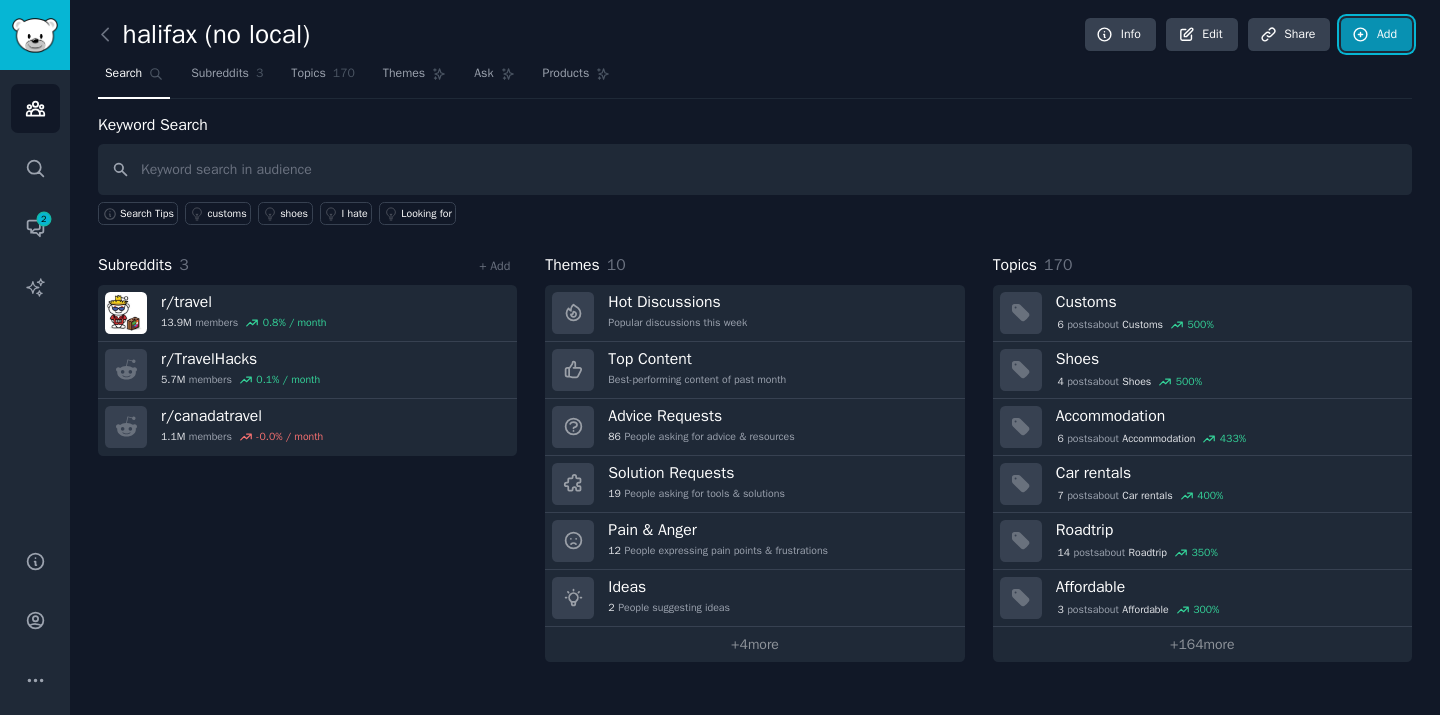 click on "Add" at bounding box center (1376, 35) 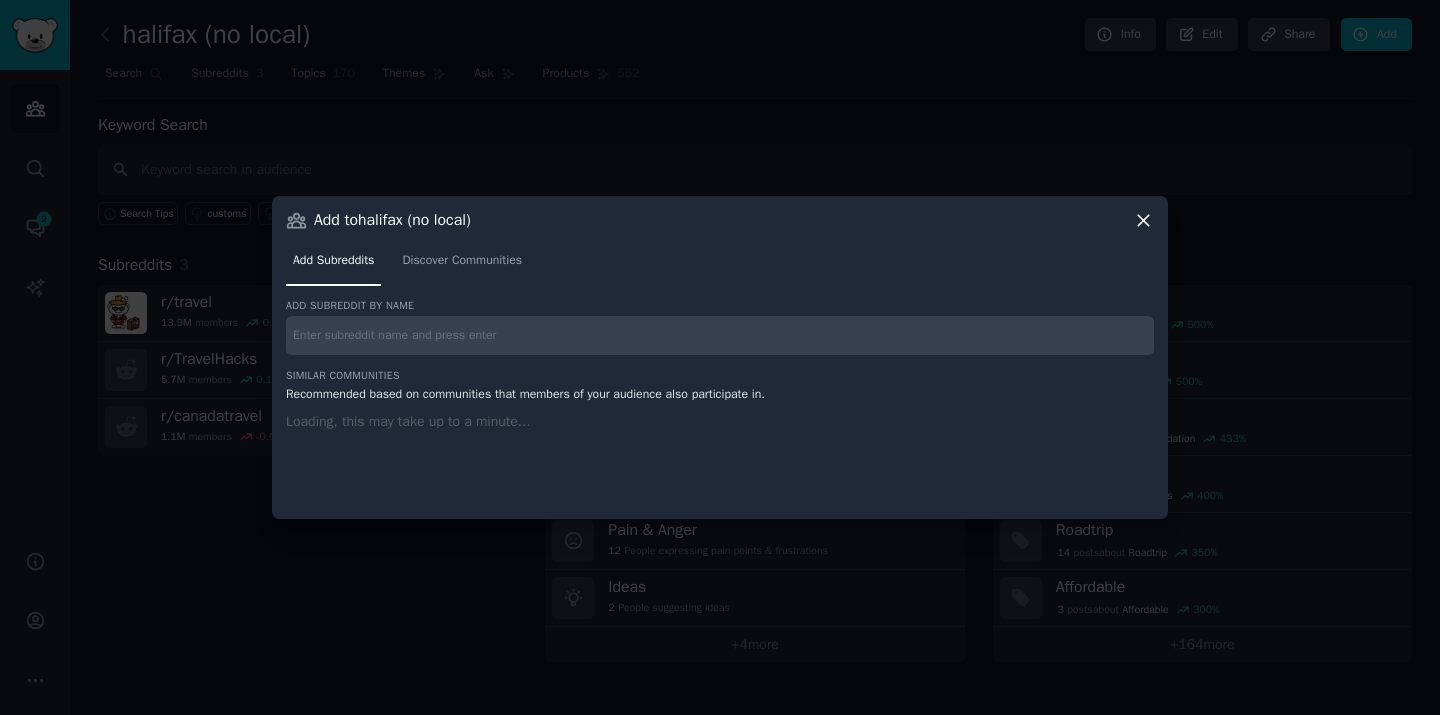 click at bounding box center [720, 335] 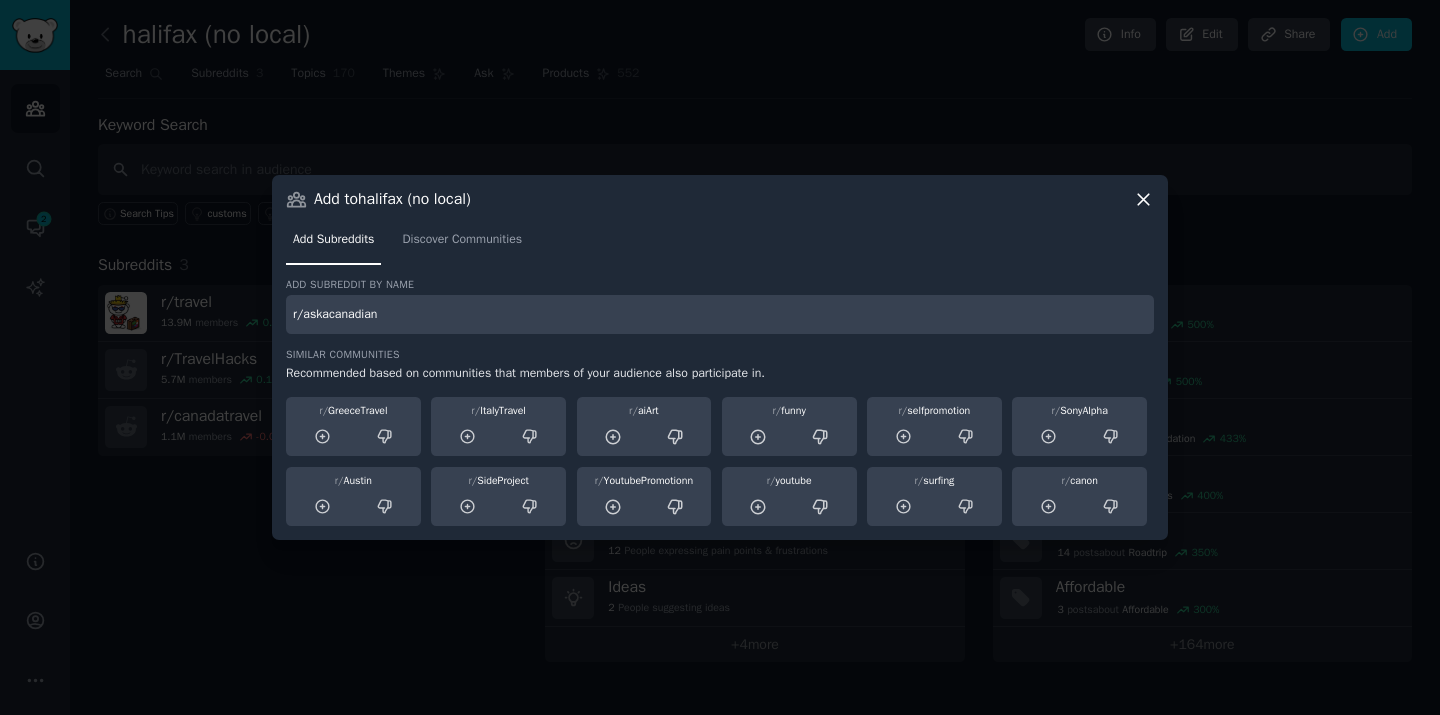 type on "r/askacanadian" 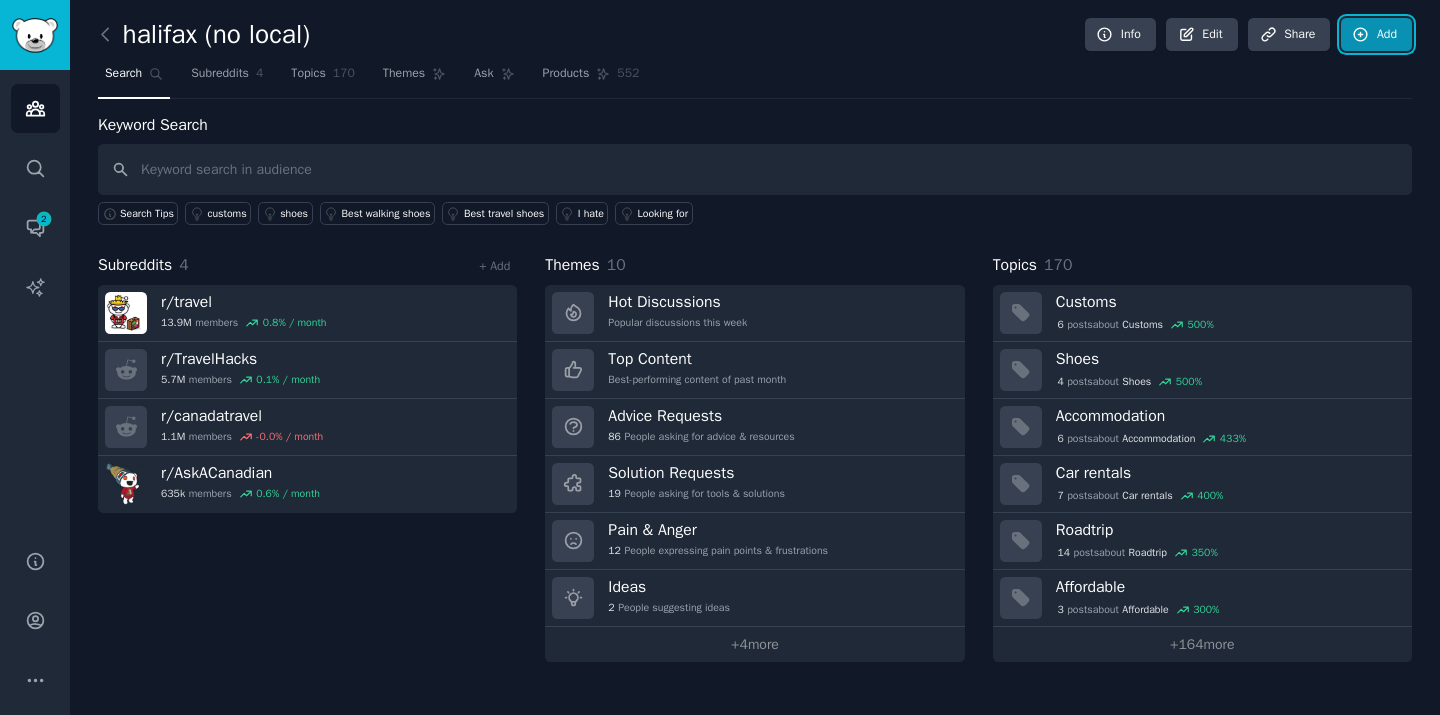 click 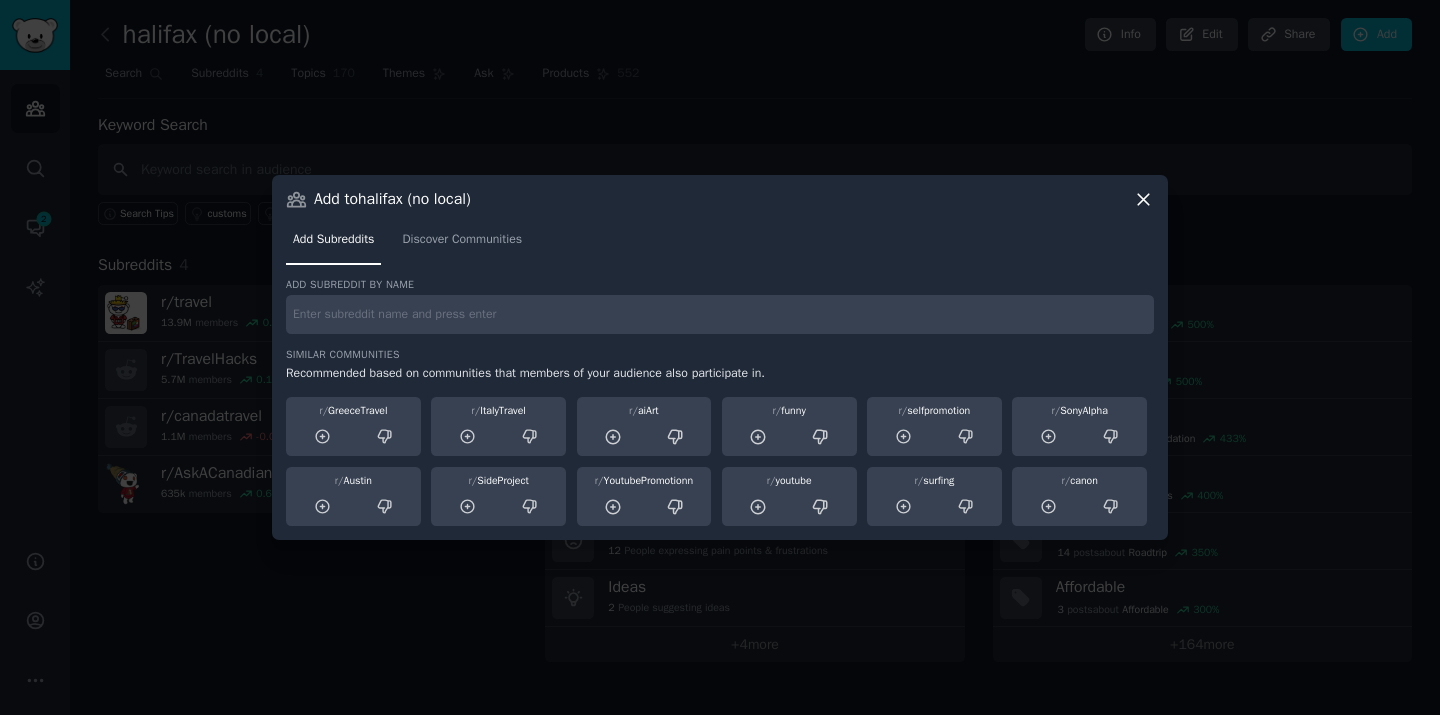 click at bounding box center [720, 357] 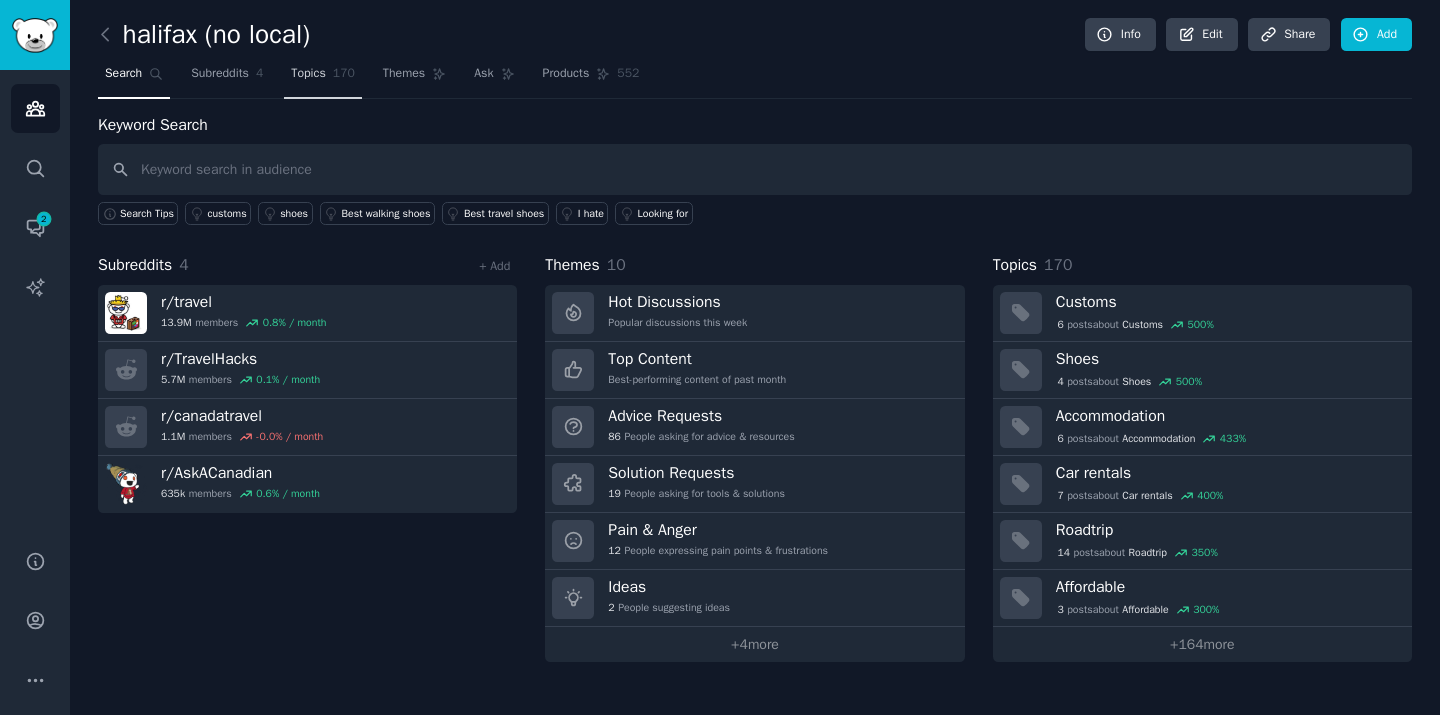 click on "Topics" at bounding box center [308, 74] 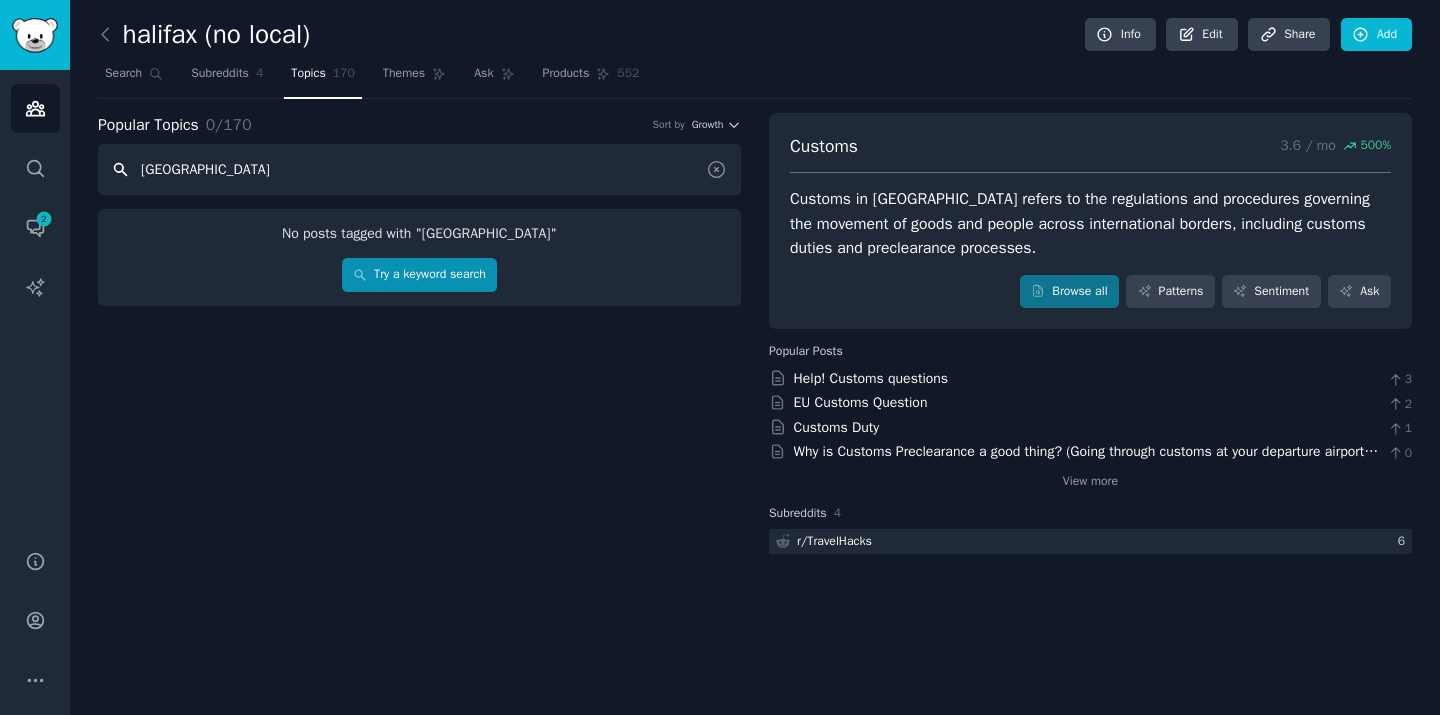 type on "[GEOGRAPHIC_DATA]" 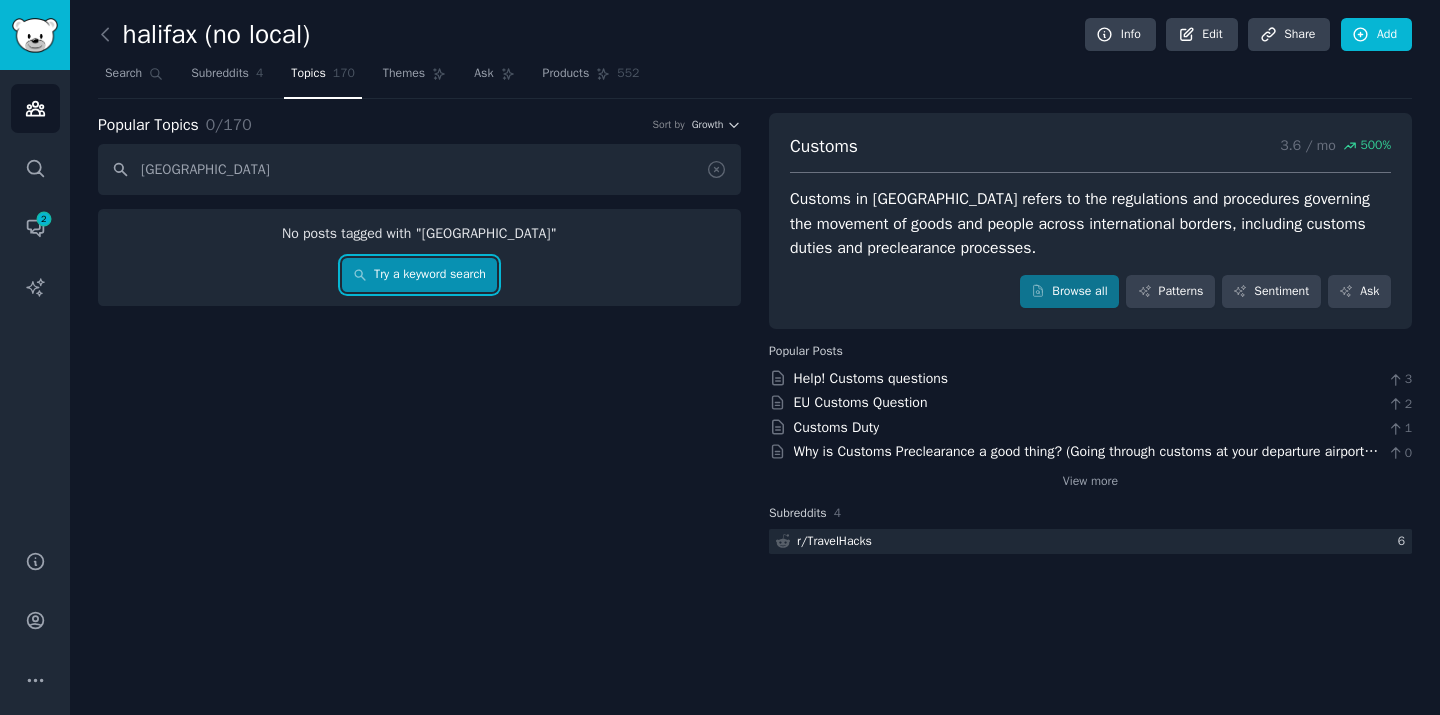 click on "Try a keyword search" at bounding box center [420, 275] 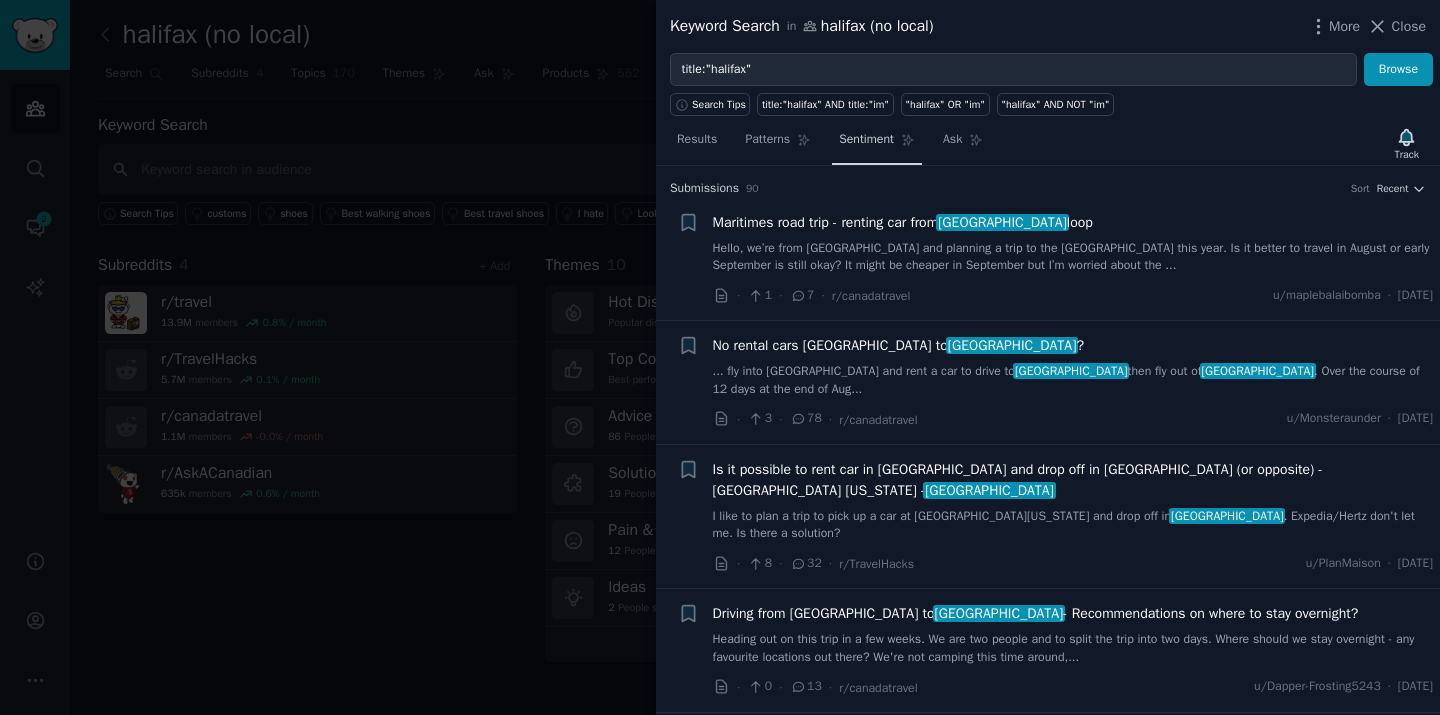 click on "Sentiment" at bounding box center (866, 140) 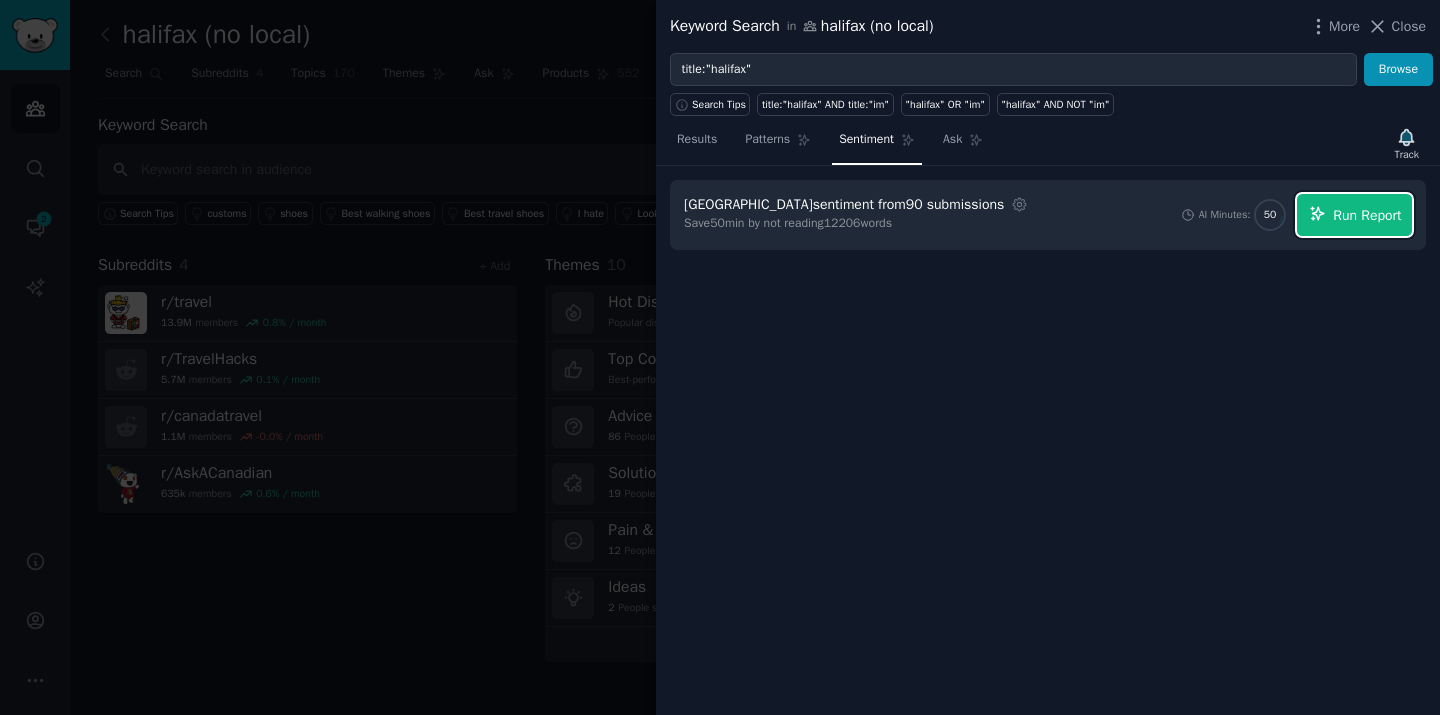 click on "Run Report" at bounding box center (1367, 215) 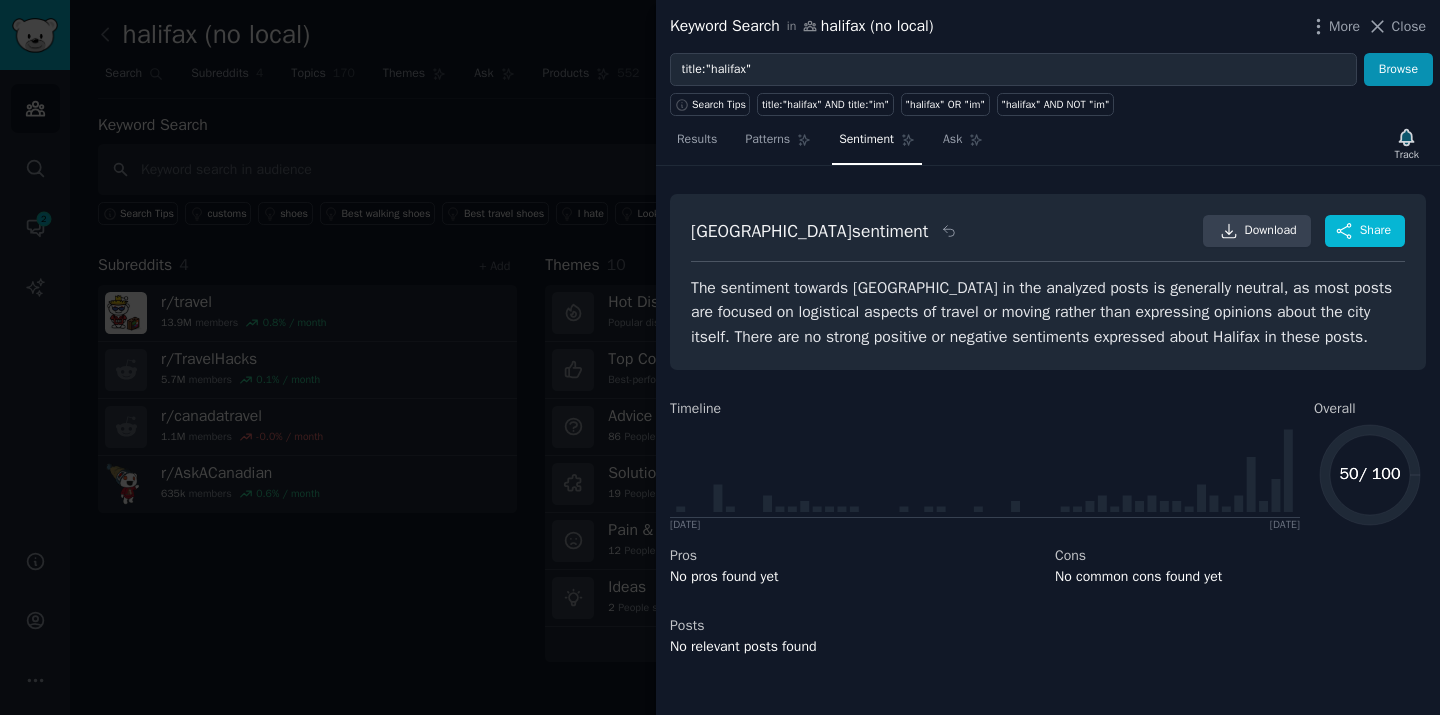 click on "The sentiment towards [GEOGRAPHIC_DATA] in the analyzed posts is generally neutral, as most posts are focused on logistical aspects of travel or moving rather than expressing opinions about the city itself. There are no strong positive or negative sentiments expressed about Halifax in these posts." at bounding box center [1048, 313] 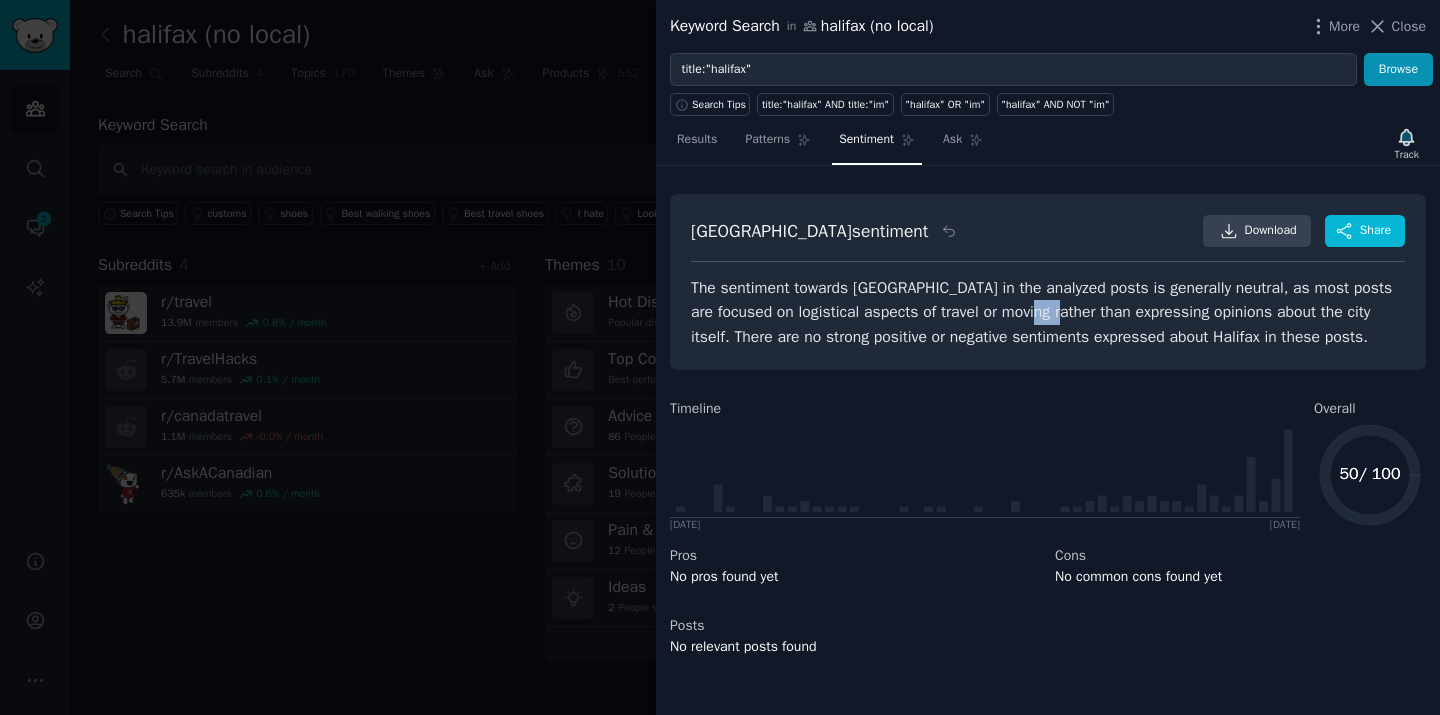click on "The sentiment towards [GEOGRAPHIC_DATA] in the analyzed posts is generally neutral, as most posts are focused on logistical aspects of travel or moving rather than expressing opinions about the city itself. There are no strong positive or negative sentiments expressed about Halifax in these posts." at bounding box center [1048, 313] 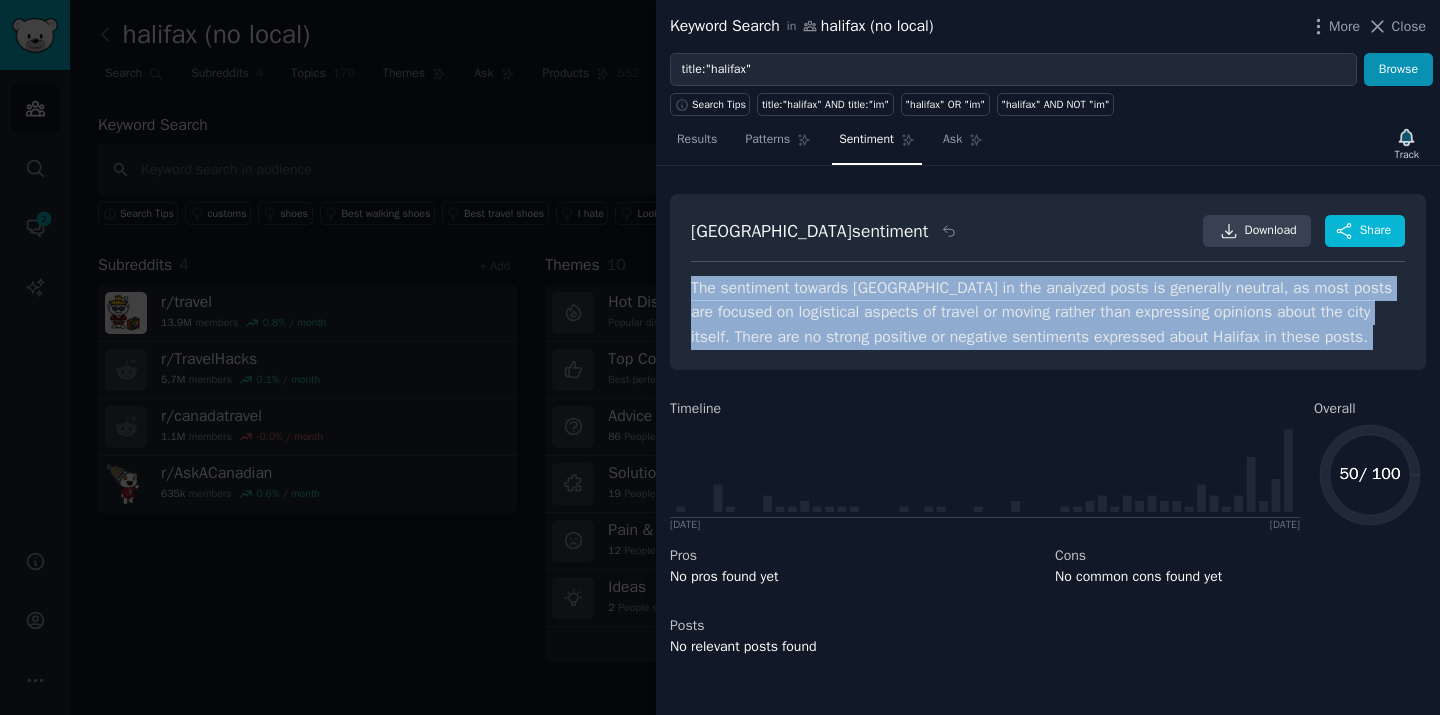 click on "The sentiment towards [GEOGRAPHIC_DATA] in the analyzed posts is generally neutral, as most posts are focused on logistical aspects of travel or moving rather than expressing opinions about the city itself. There are no strong positive or negative sentiments expressed about Halifax in these posts." at bounding box center (1048, 313) 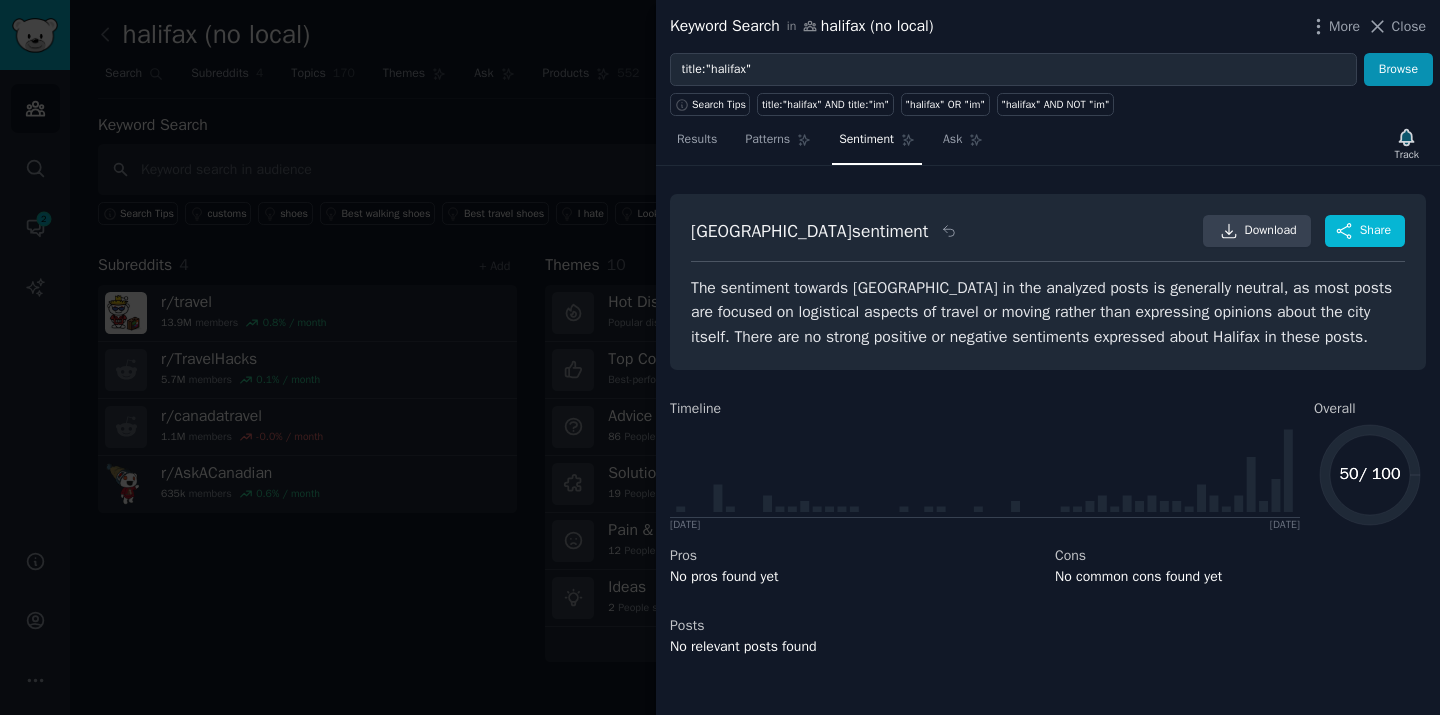 click on "Pros" at bounding box center [855, 555] 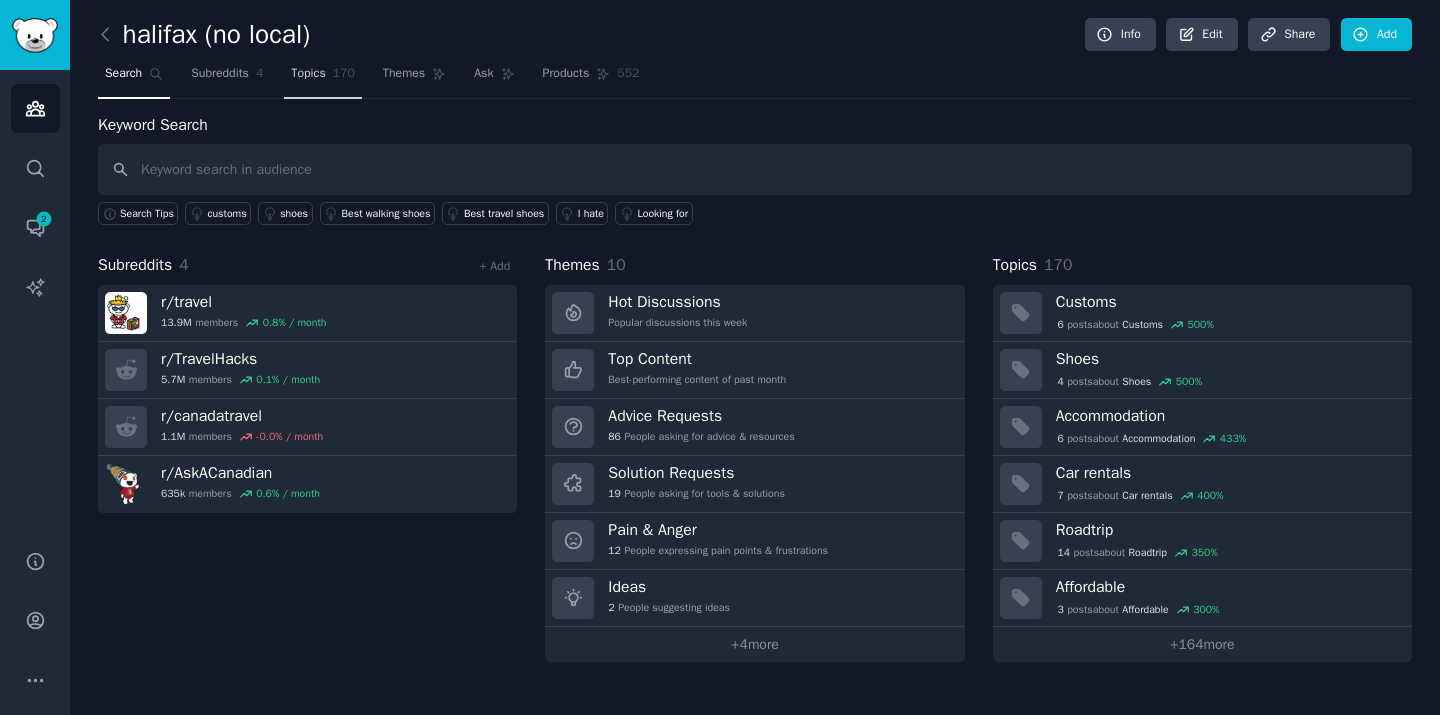 click on "Topics" at bounding box center [308, 74] 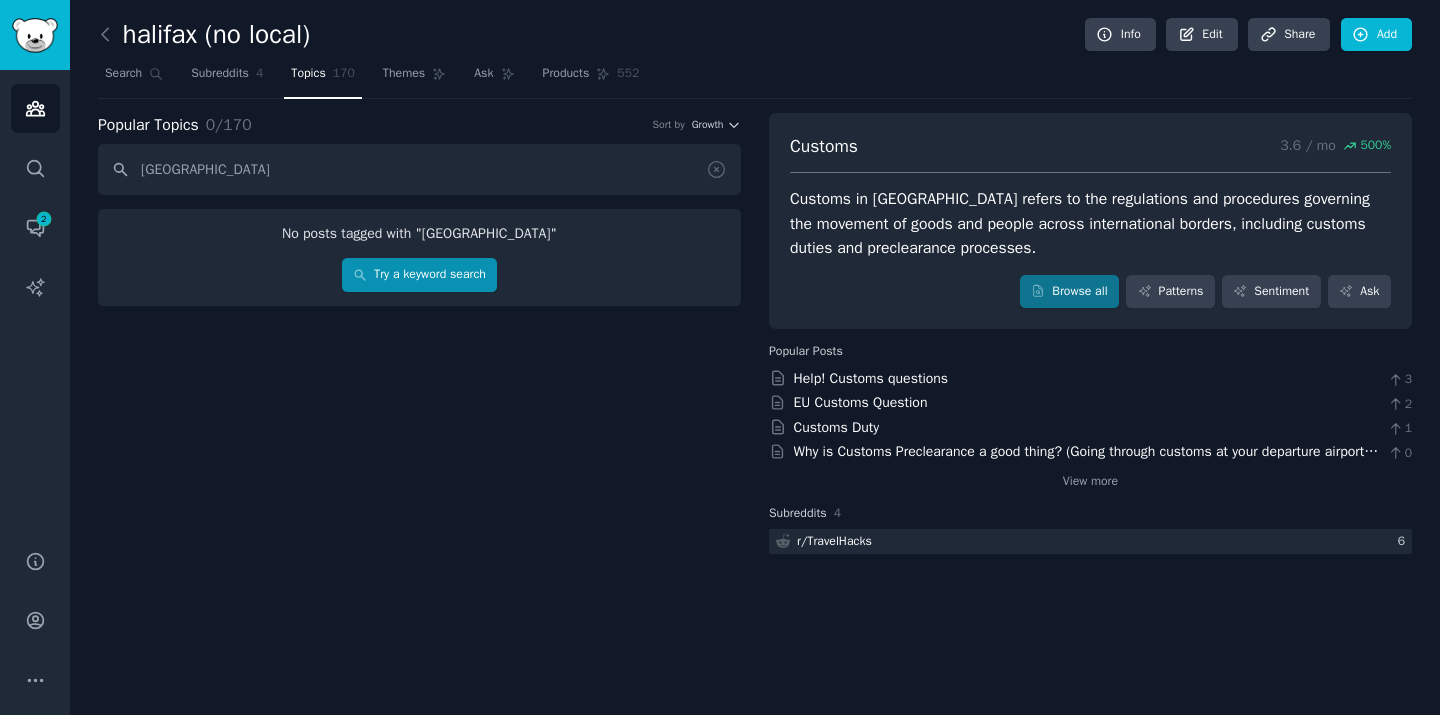 type on "[GEOGRAPHIC_DATA]" 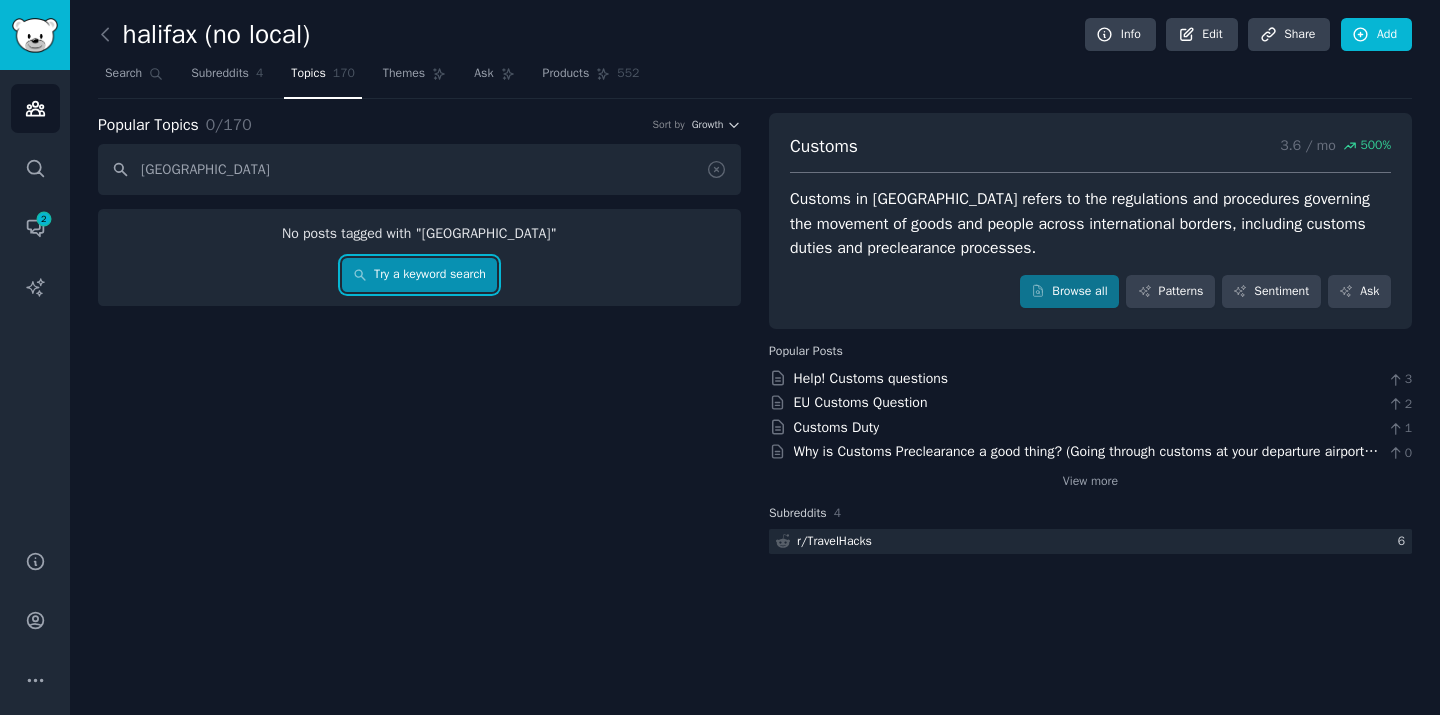 click on "Try a keyword search" at bounding box center [420, 275] 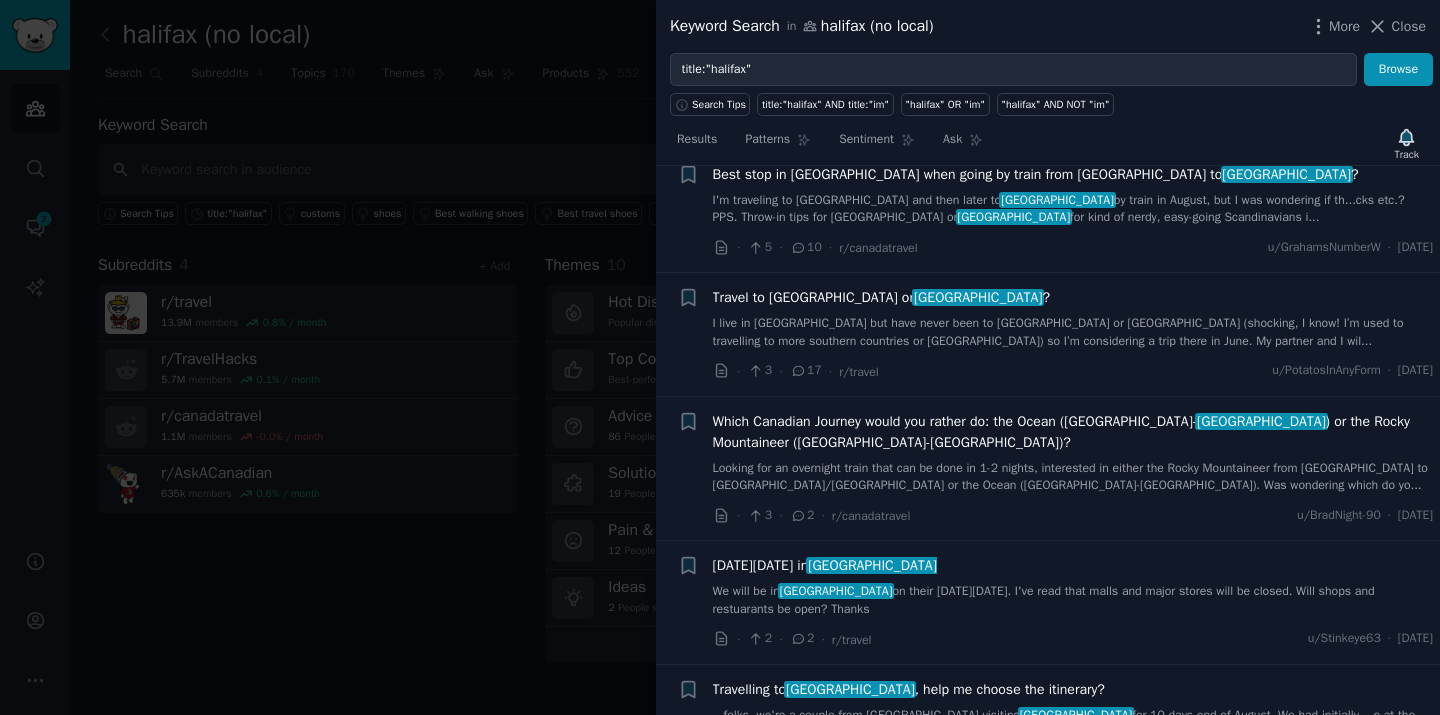 scroll, scrollTop: 4400, scrollLeft: 0, axis: vertical 